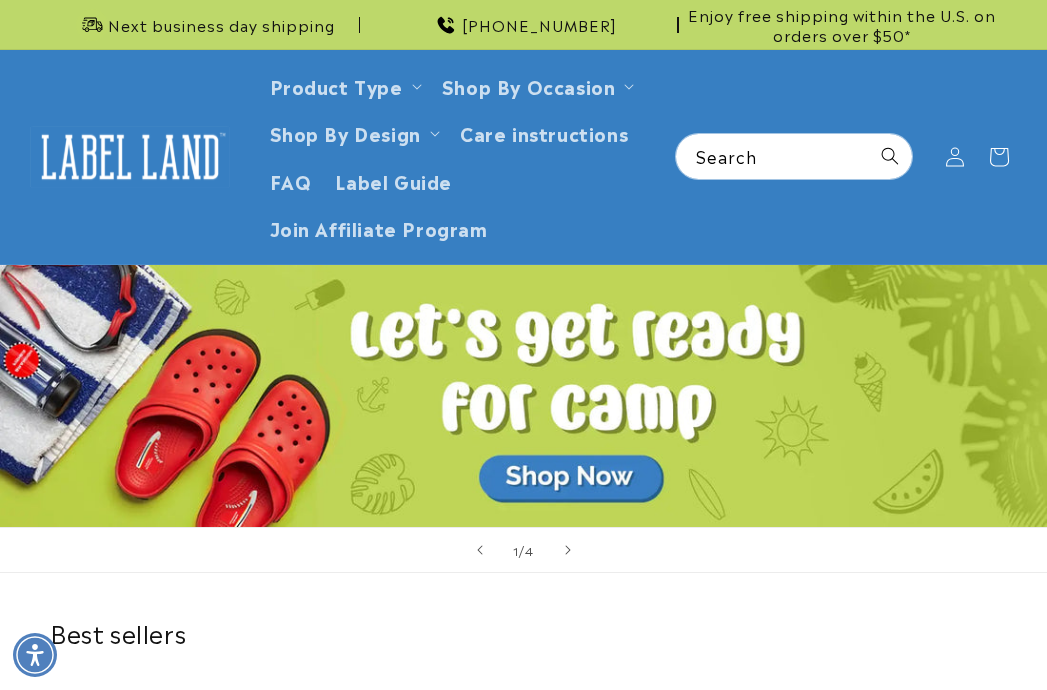 scroll, scrollTop: 0, scrollLeft: 0, axis: both 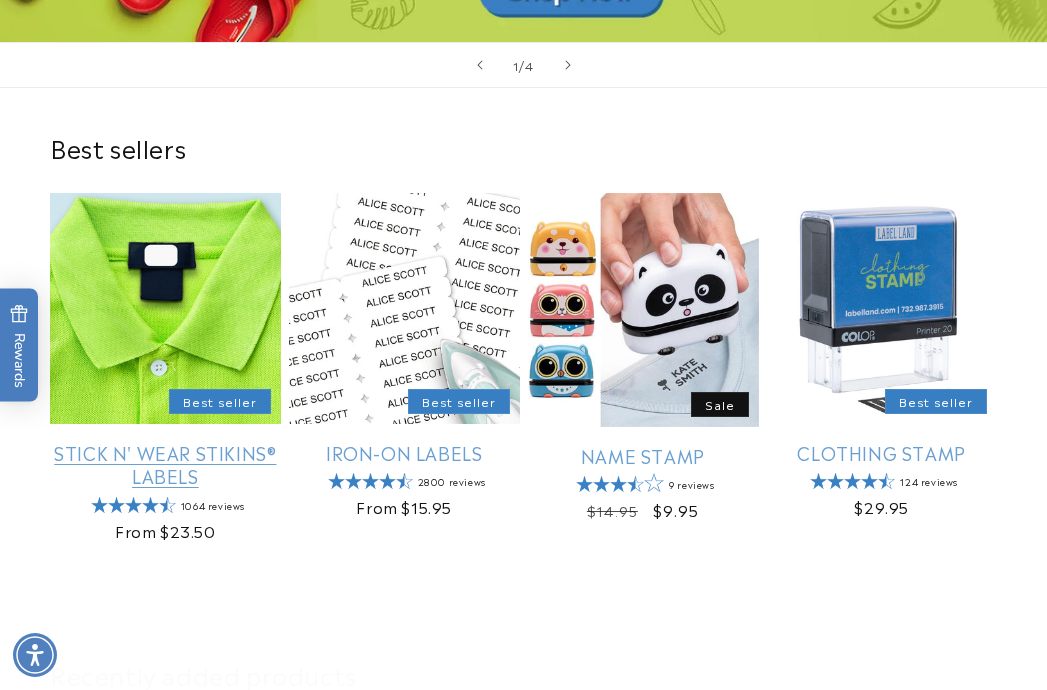 click on "Stick N' Wear Stikins® Labels" at bounding box center [165, 464] 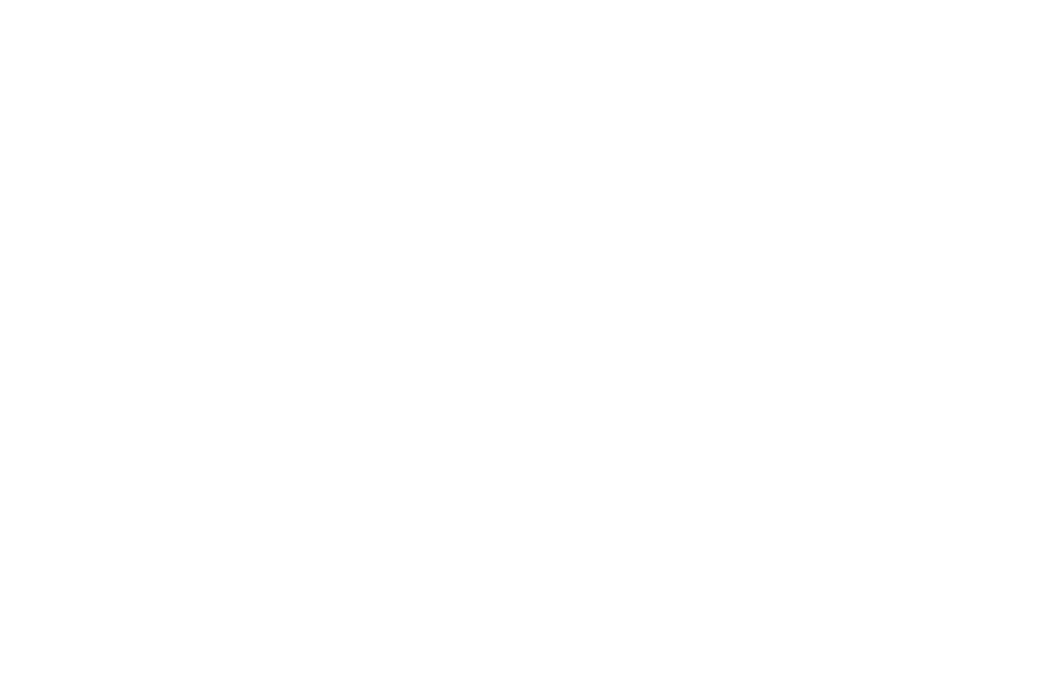 scroll, scrollTop: 0, scrollLeft: 0, axis: both 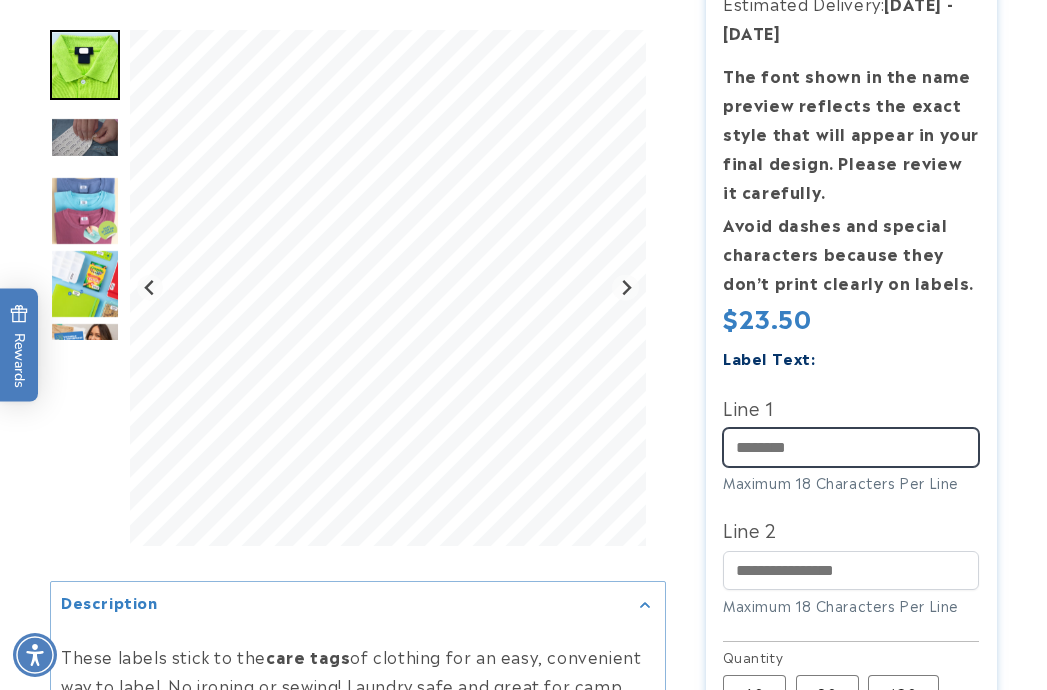 click on "Line 1" at bounding box center (851, 447) 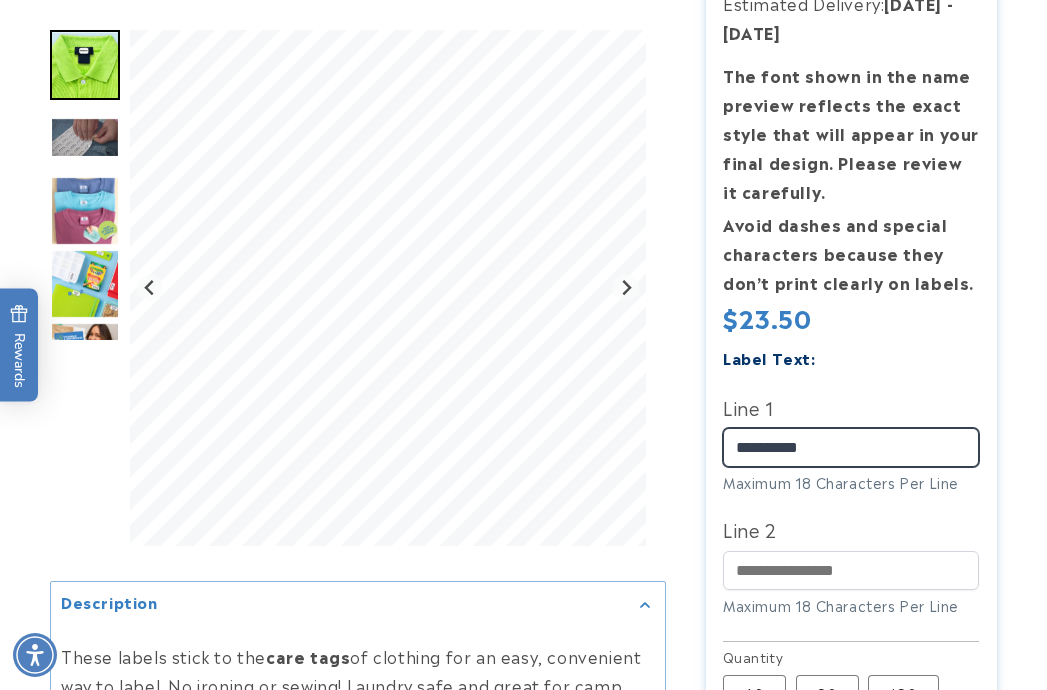 type on "**********" 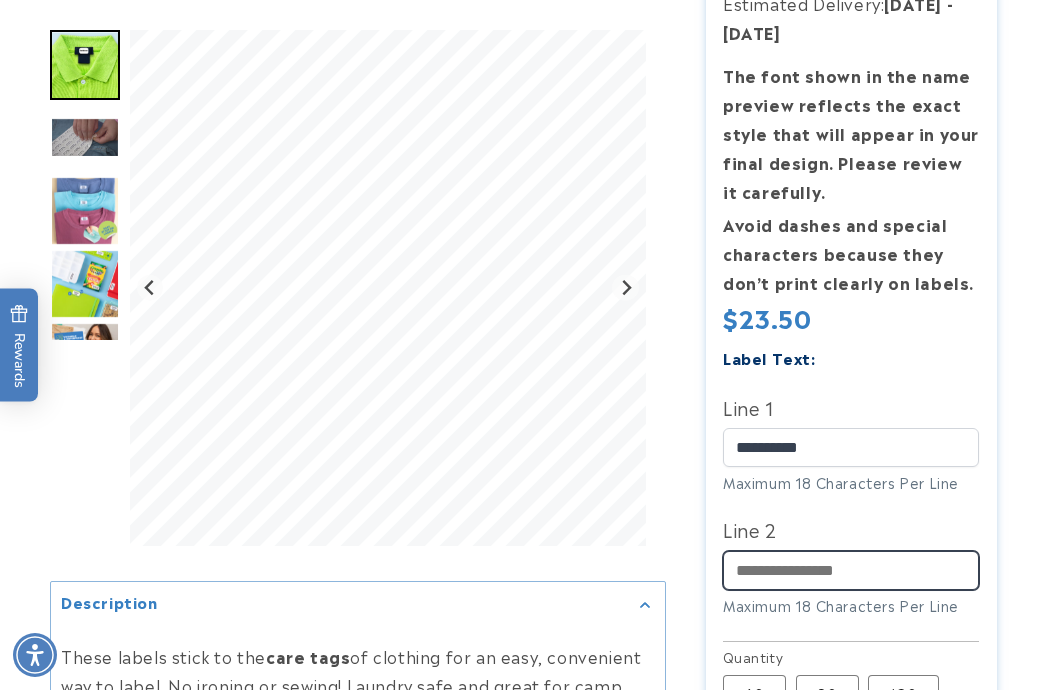 click on "Line 2" at bounding box center (851, 570) 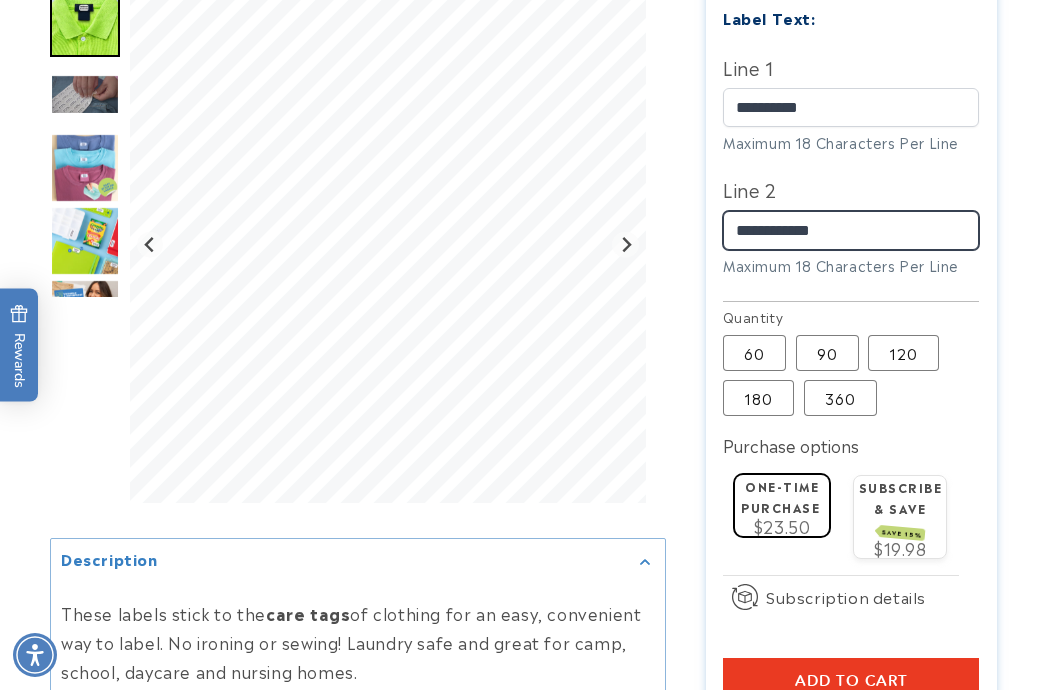 scroll, scrollTop: 1058, scrollLeft: 0, axis: vertical 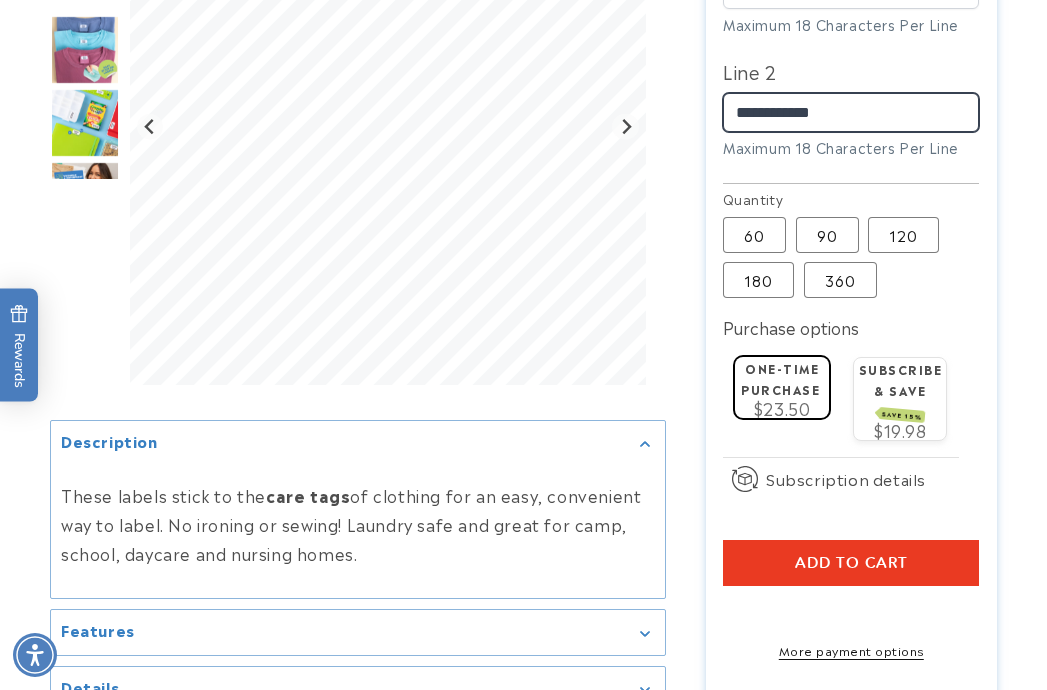 type on "**********" 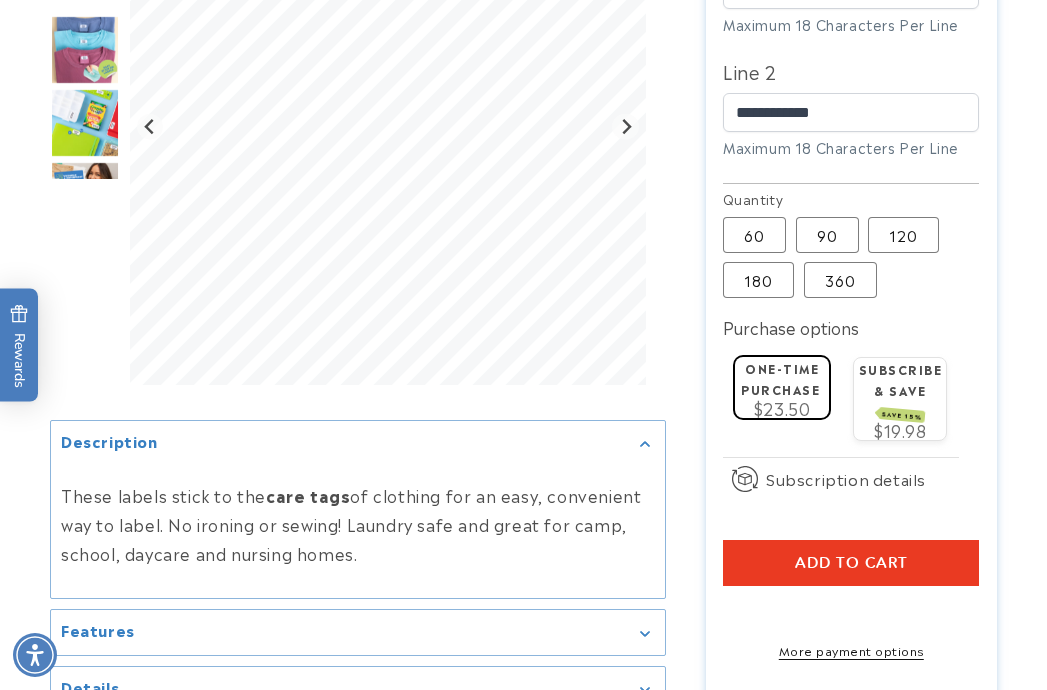 click on "Add to cart" at bounding box center [851, 563] 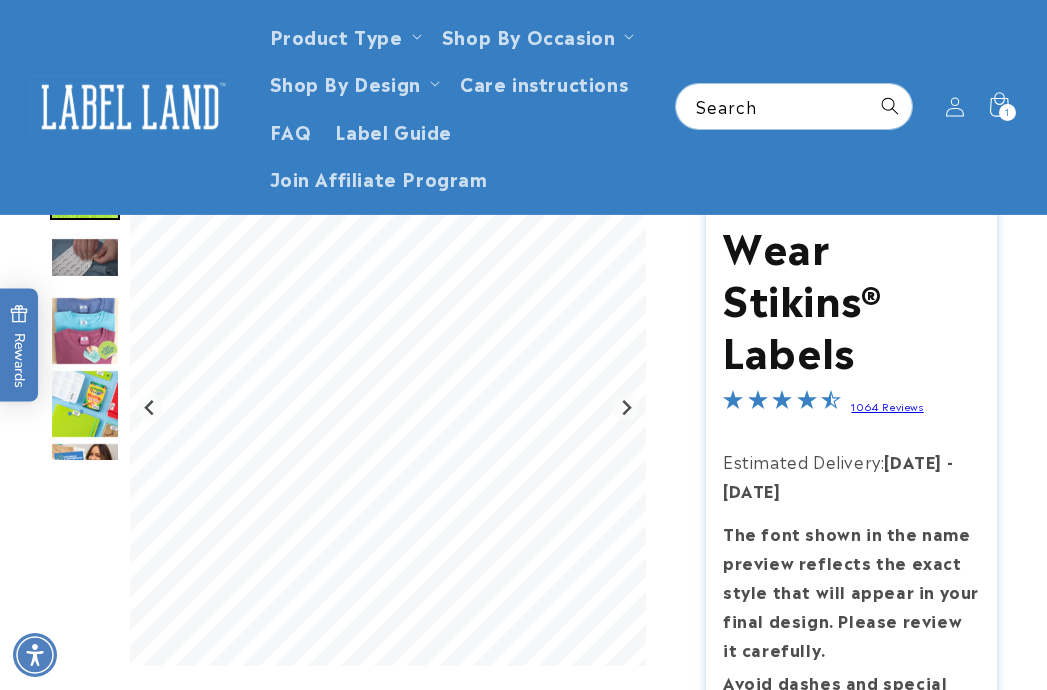 scroll, scrollTop: 0, scrollLeft: 0, axis: both 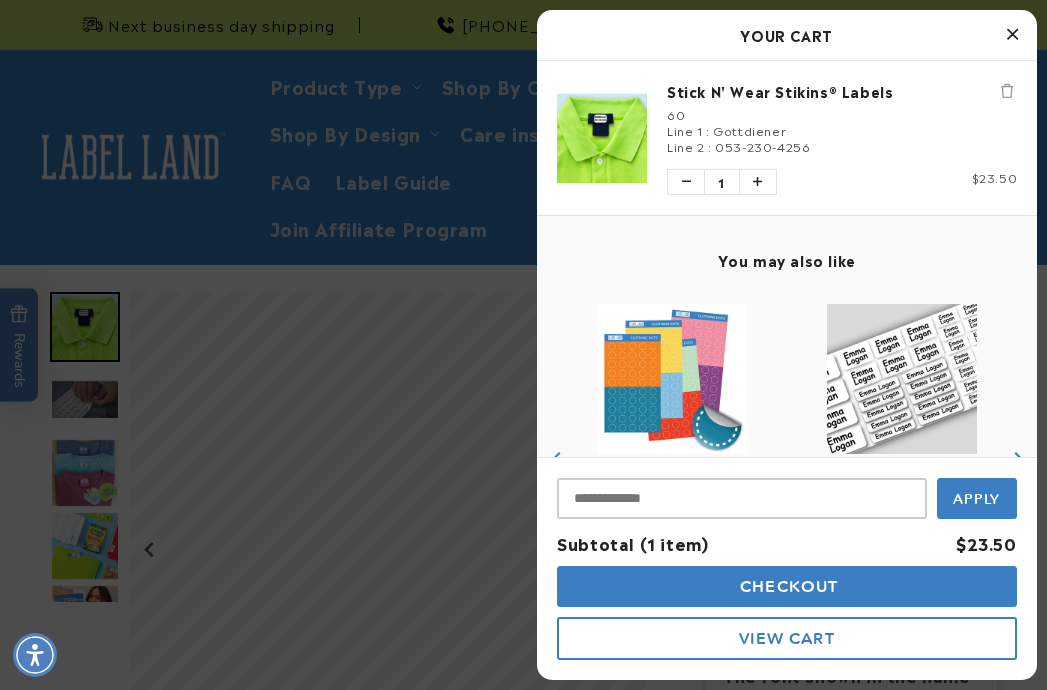 click at bounding box center (523, 345) 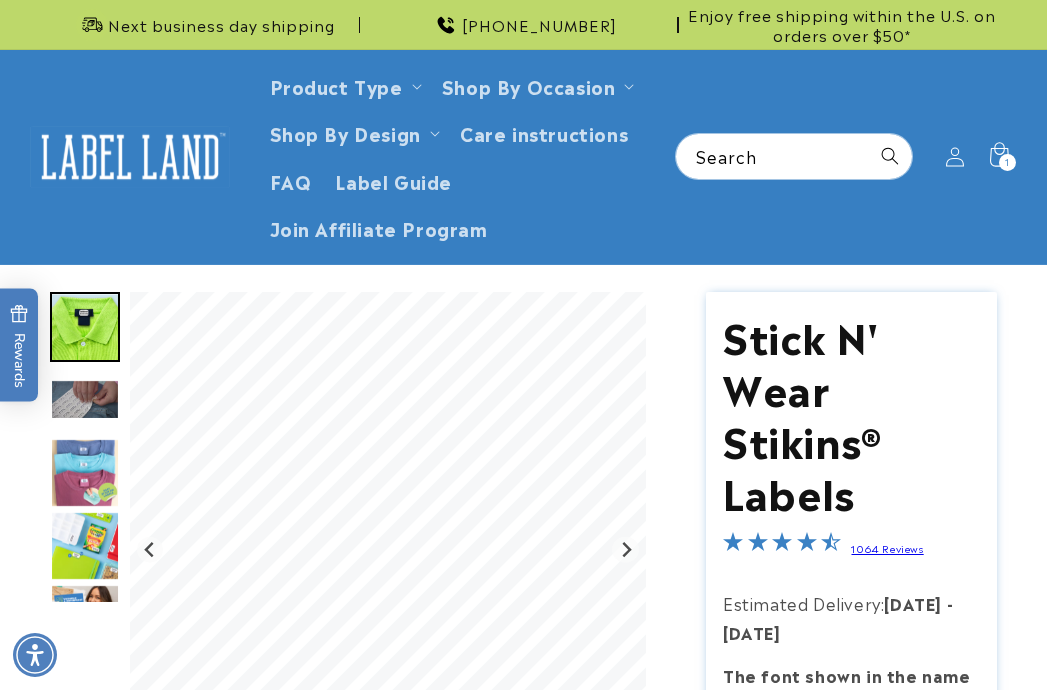 click at bounding box center (130, 157) 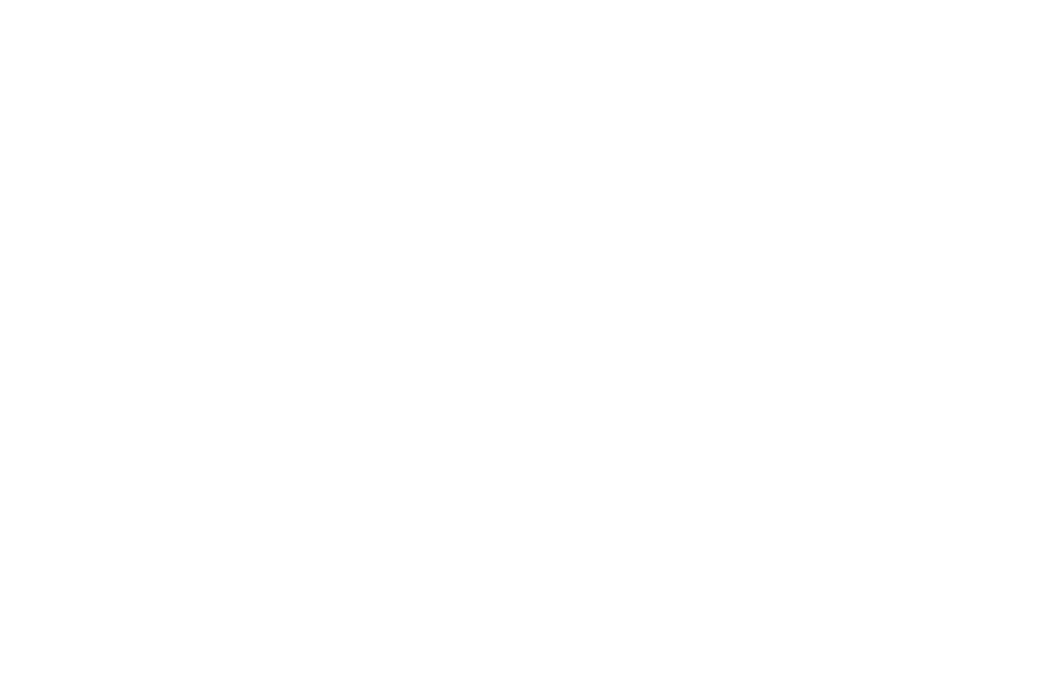 scroll, scrollTop: 0, scrollLeft: 0, axis: both 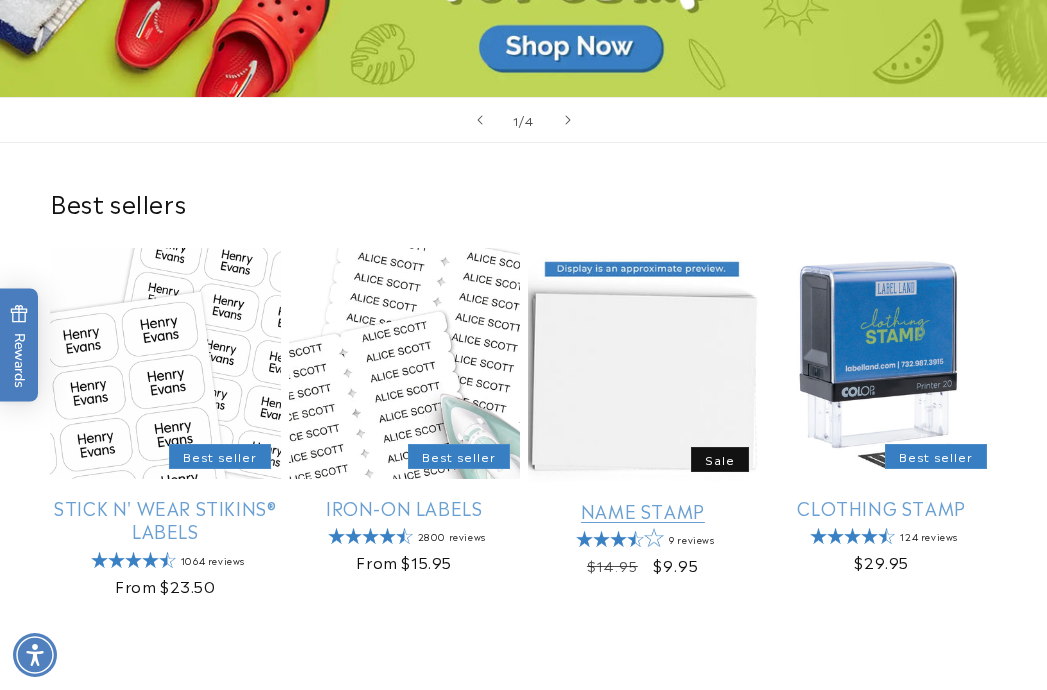 click on "Name Stamp" at bounding box center [643, 510] 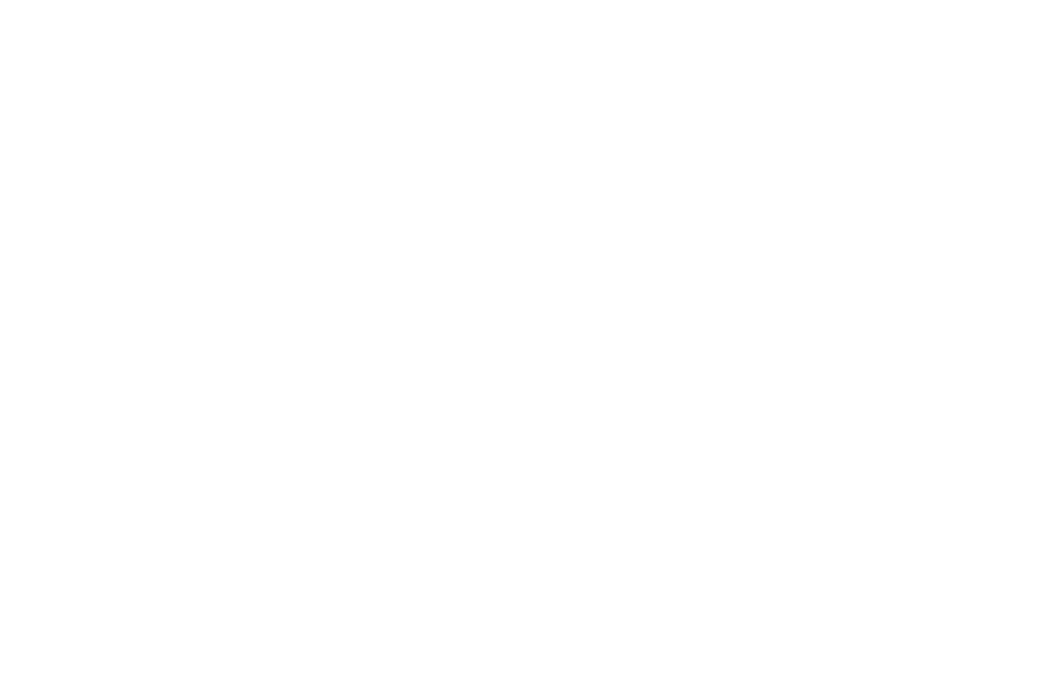 scroll, scrollTop: 0, scrollLeft: 0, axis: both 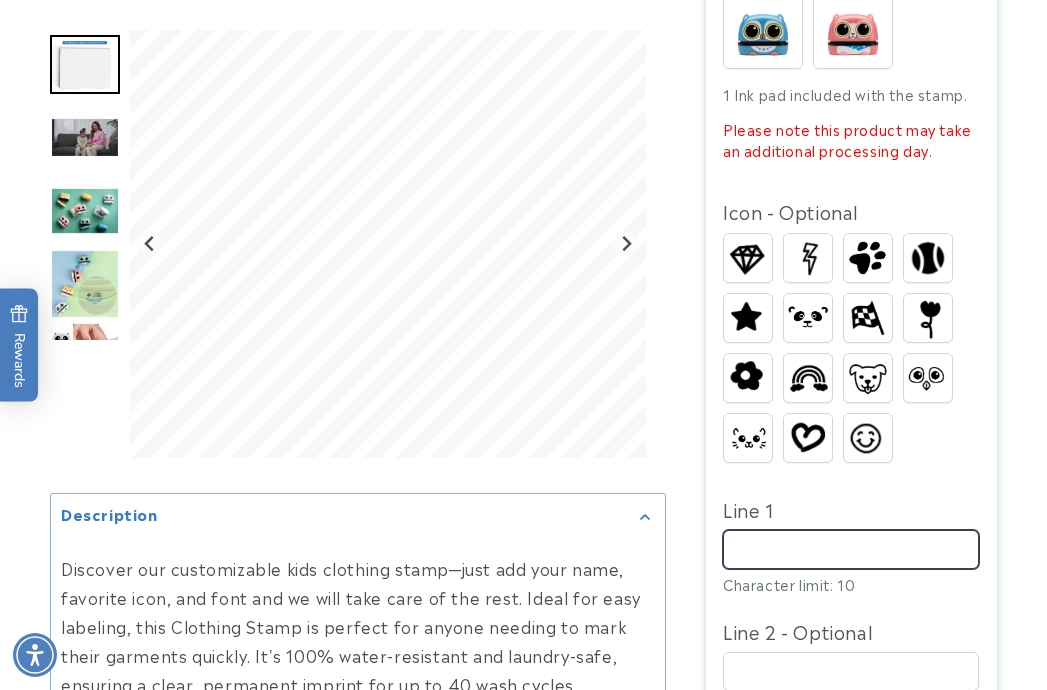 click on "Line 1" at bounding box center (851, 549) 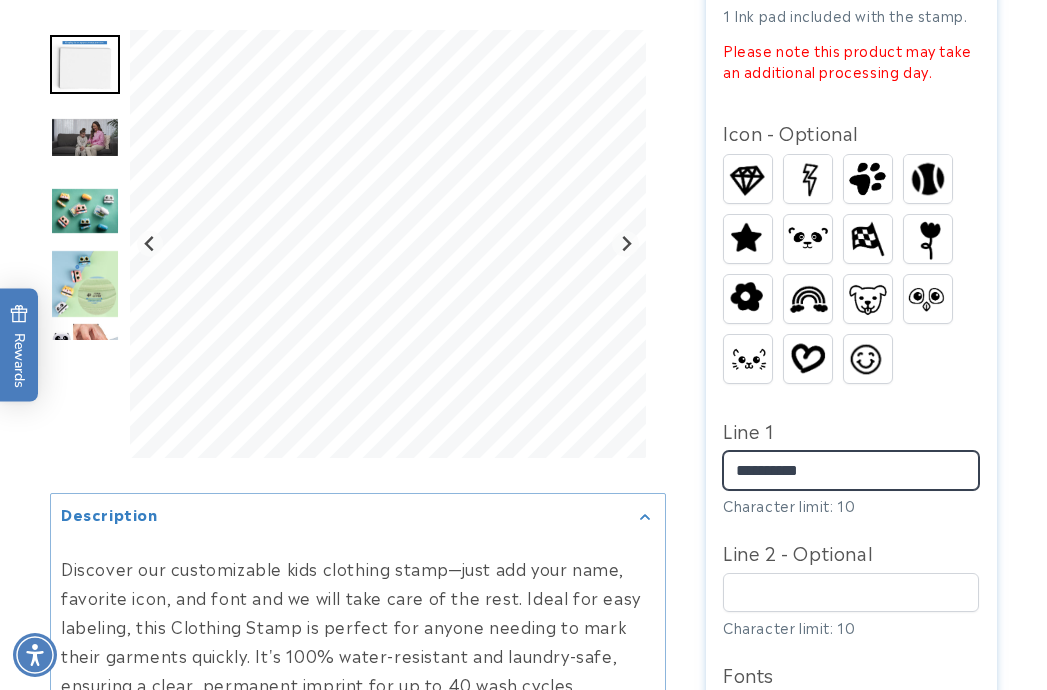 type on "**********" 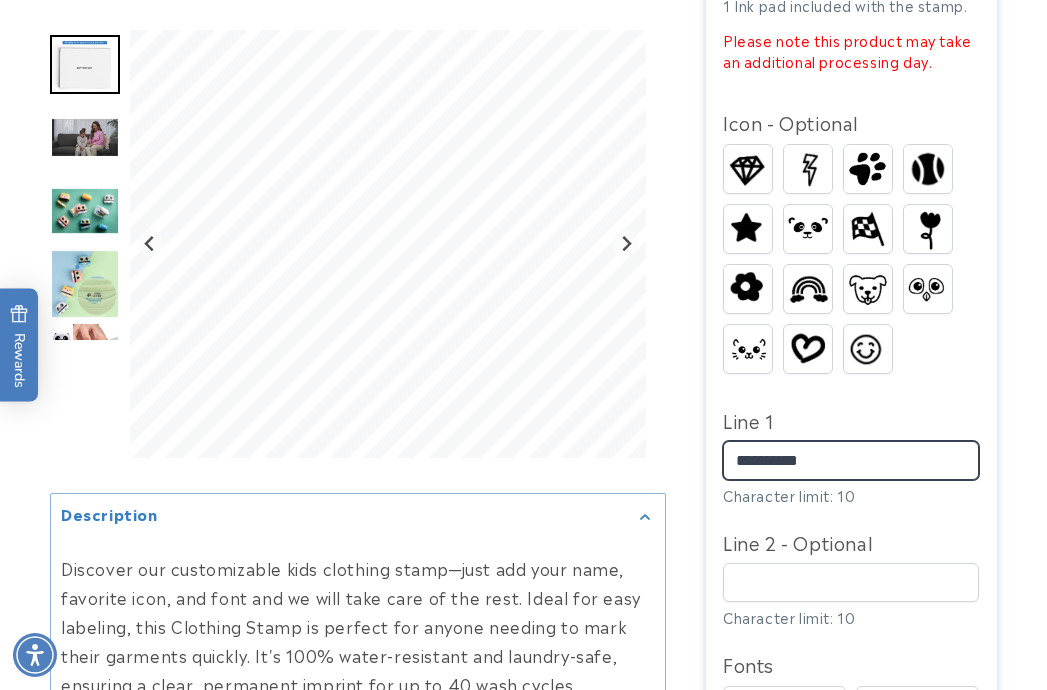 scroll, scrollTop: 1085, scrollLeft: 0, axis: vertical 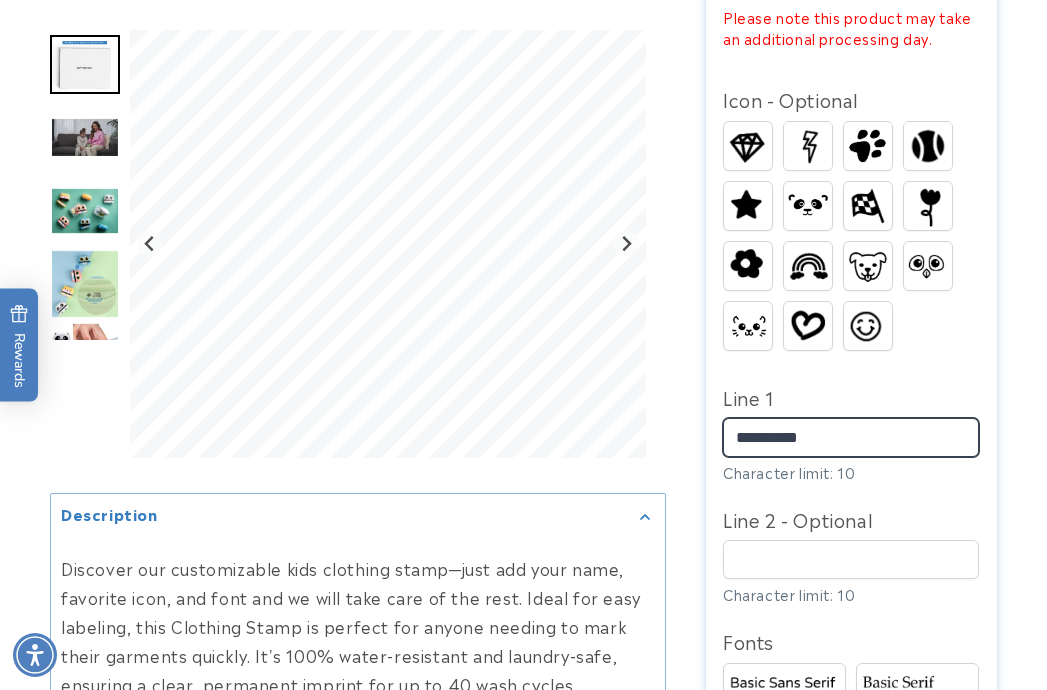 click at bounding box center [523, 391] 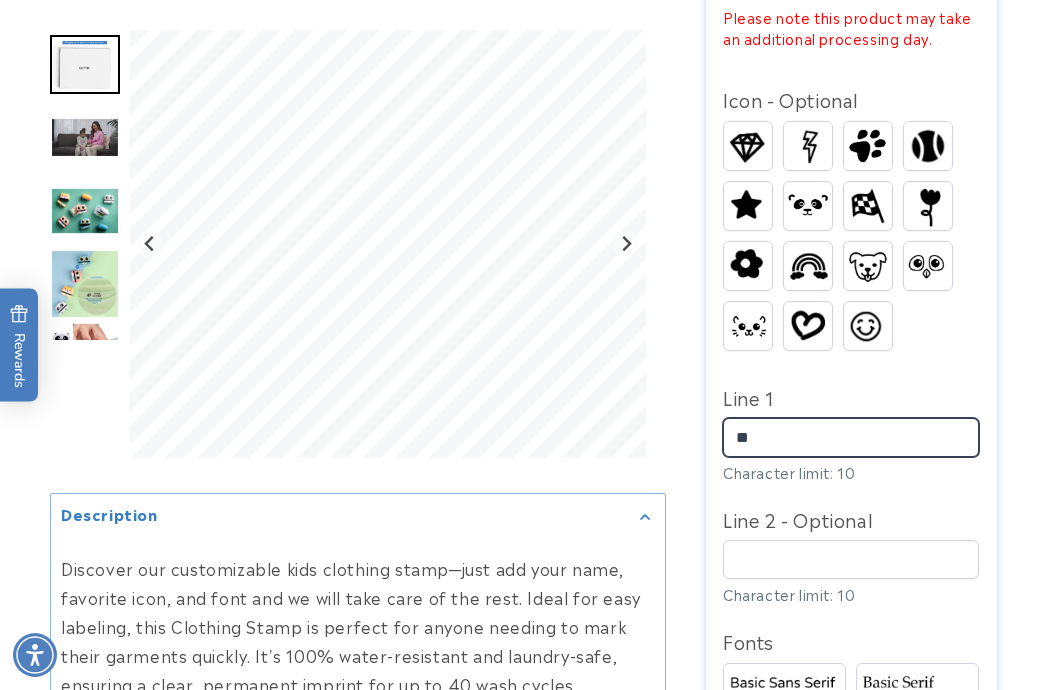 type on "*" 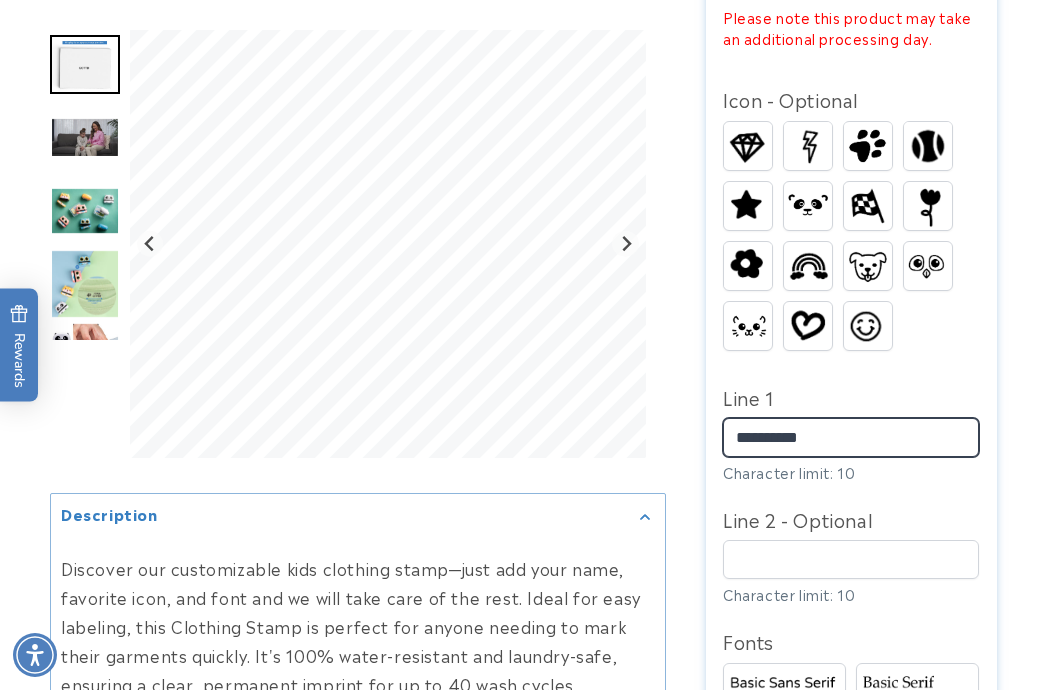 type on "**********" 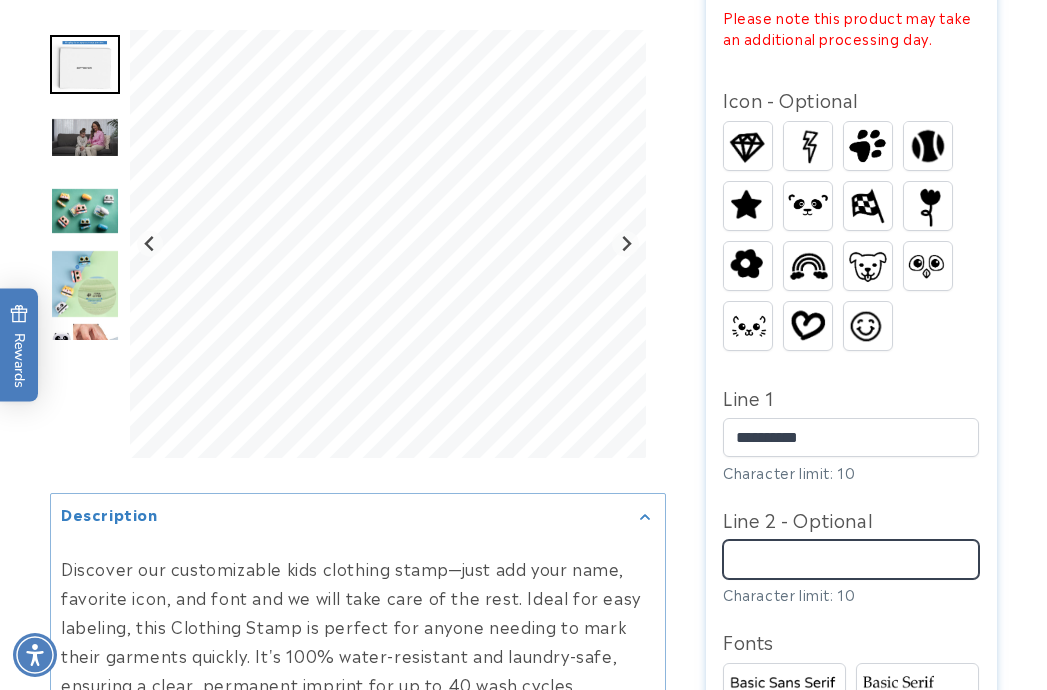 click on "Line 2 - Optional" at bounding box center [851, 559] 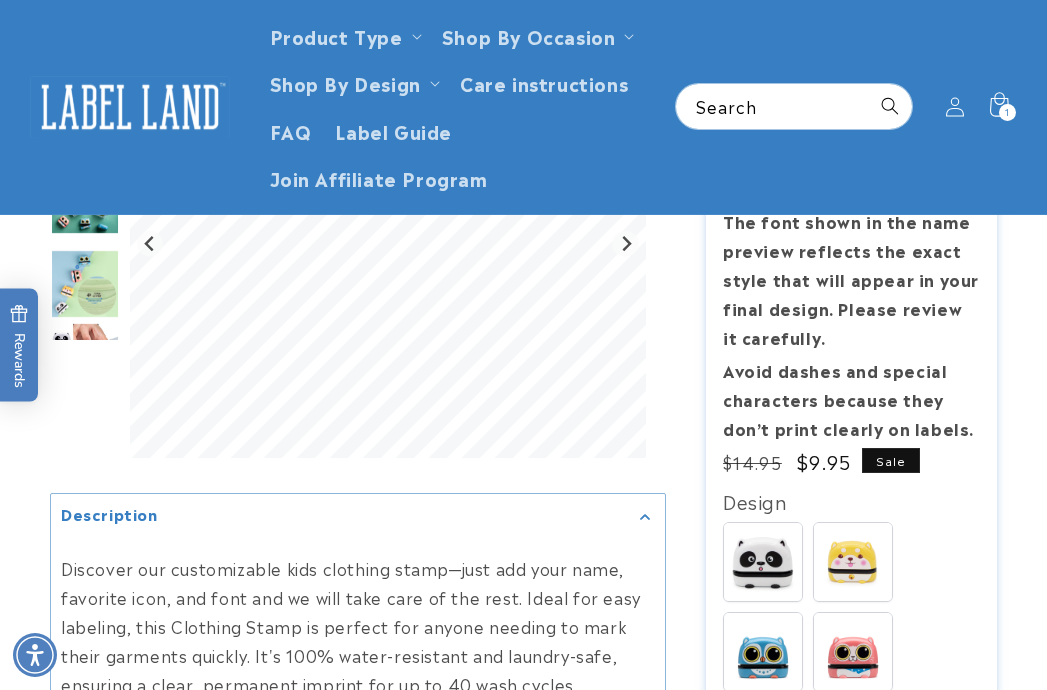 scroll, scrollTop: 0, scrollLeft: 0, axis: both 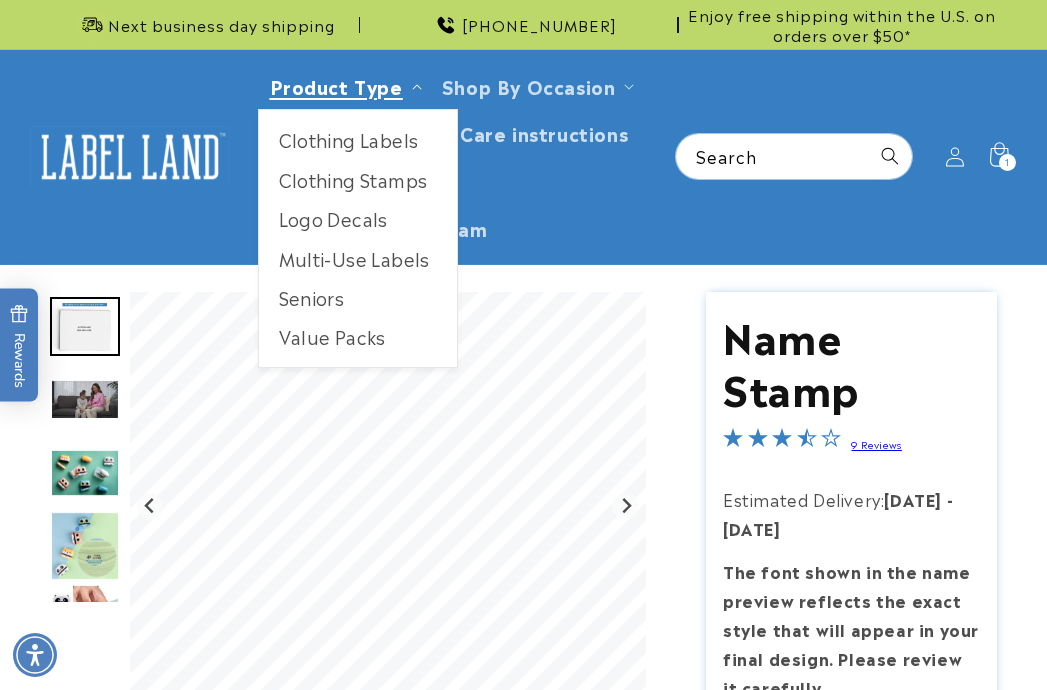 click on "Product Type" at bounding box center [336, 85] 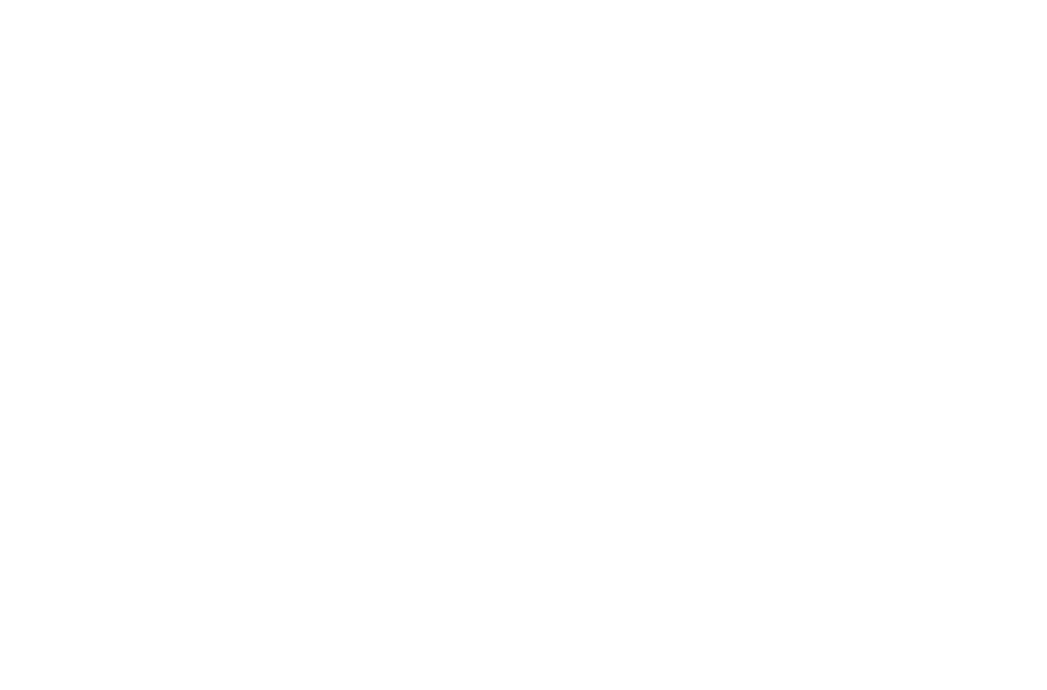 scroll, scrollTop: 0, scrollLeft: 0, axis: both 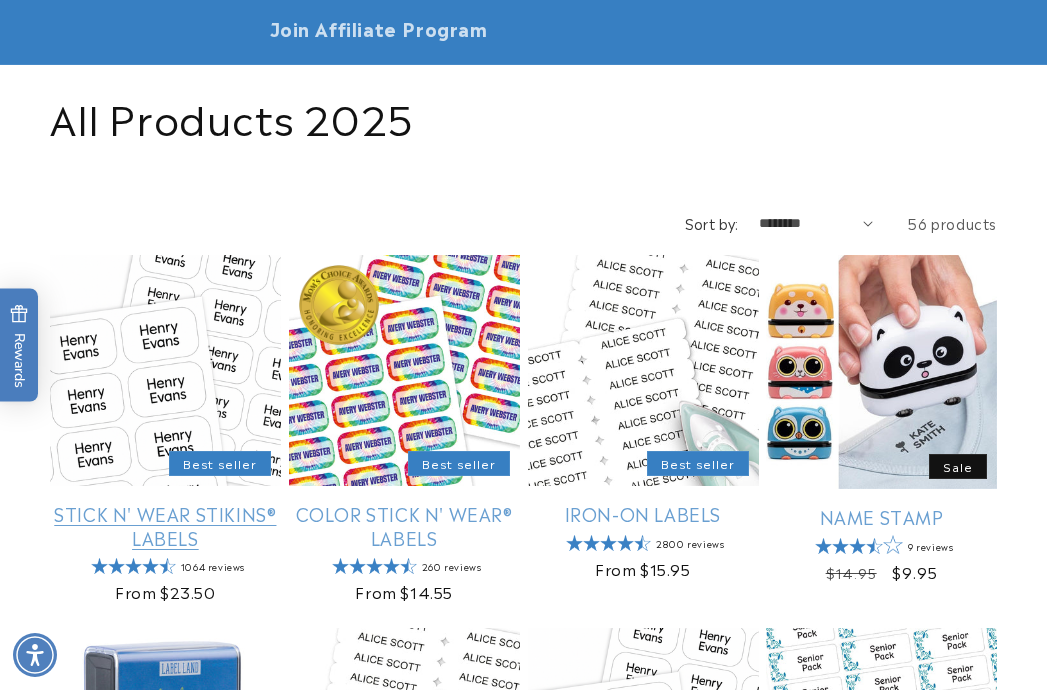 click on "Stick N' Wear Stikins® Labels" at bounding box center (165, 525) 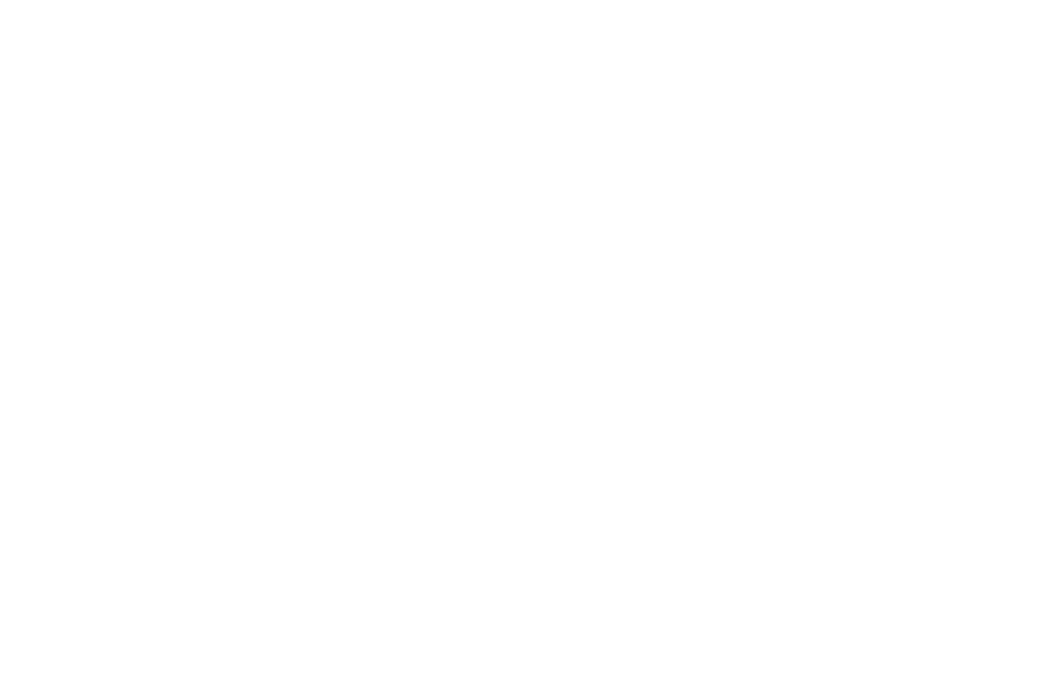 scroll, scrollTop: 0, scrollLeft: 0, axis: both 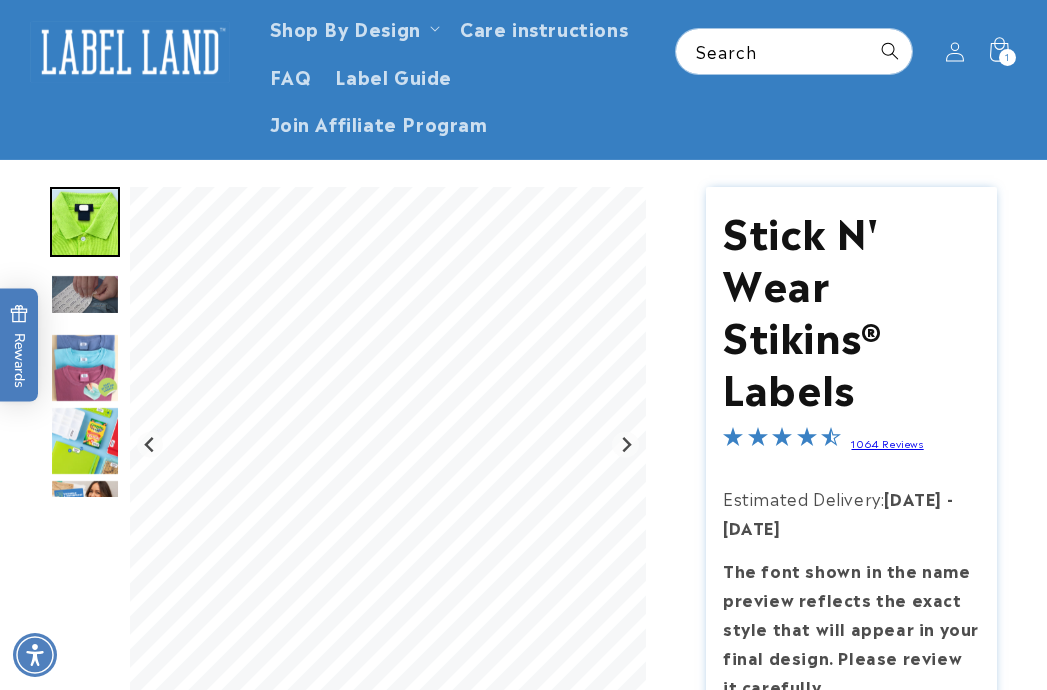 click at bounding box center [85, 368] 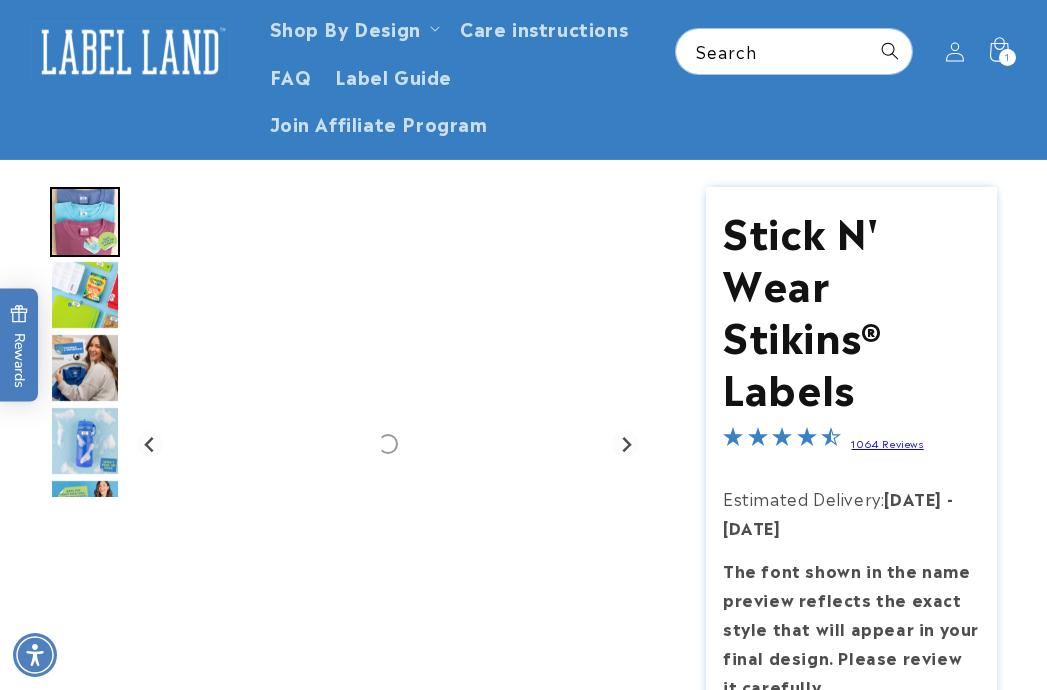 click at bounding box center (85, 295) 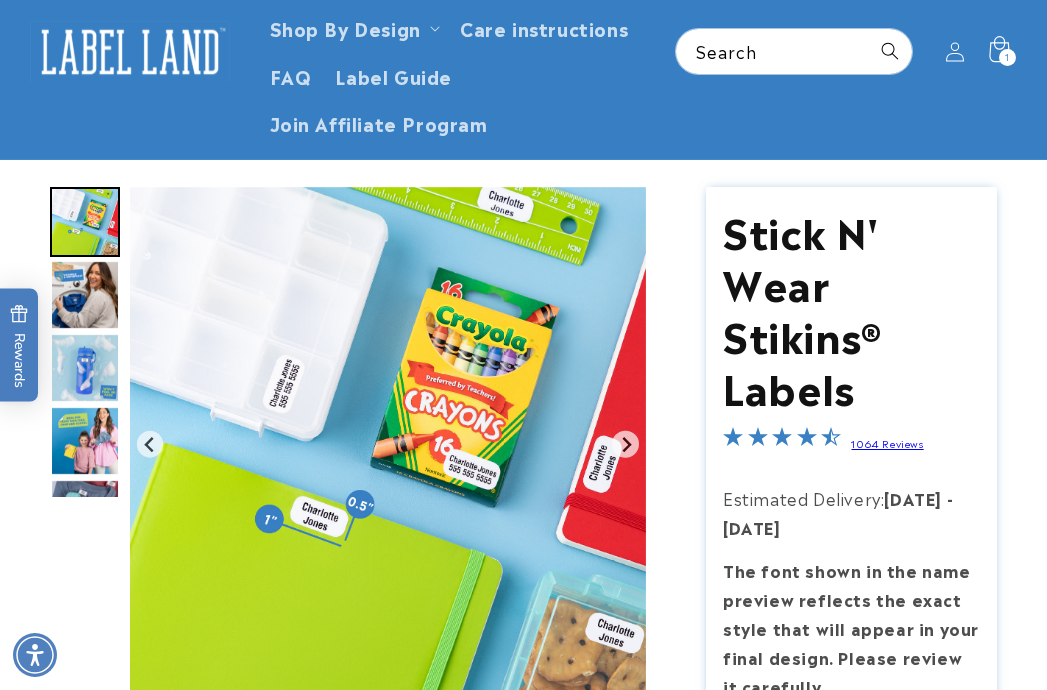 click on "1 1 item" at bounding box center [1007, 57] 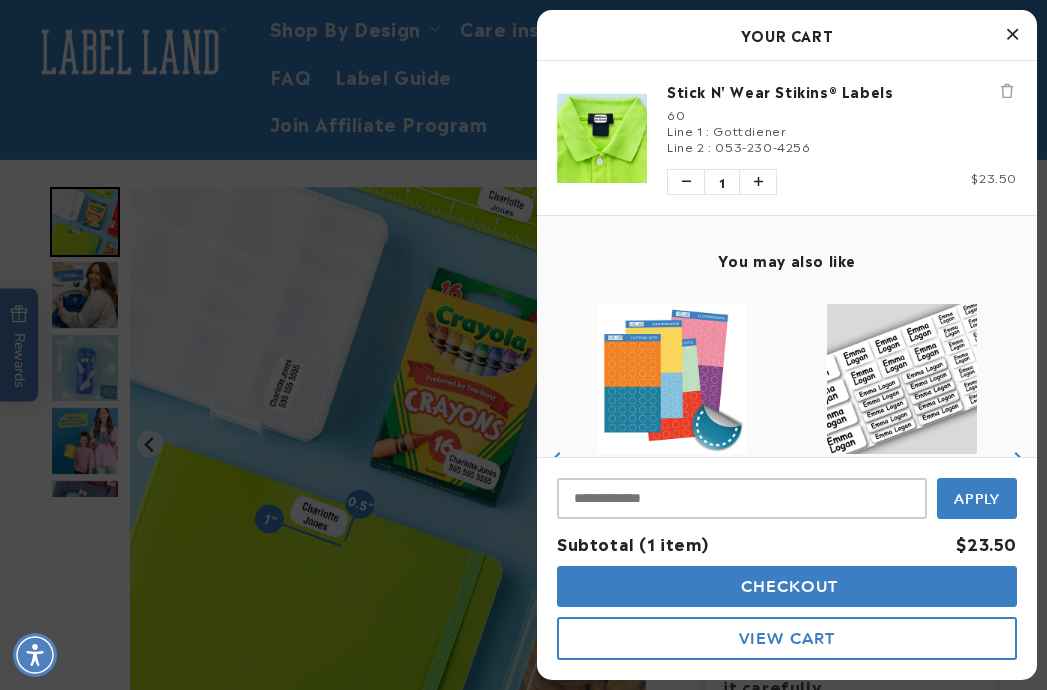 click at bounding box center (602, 138) 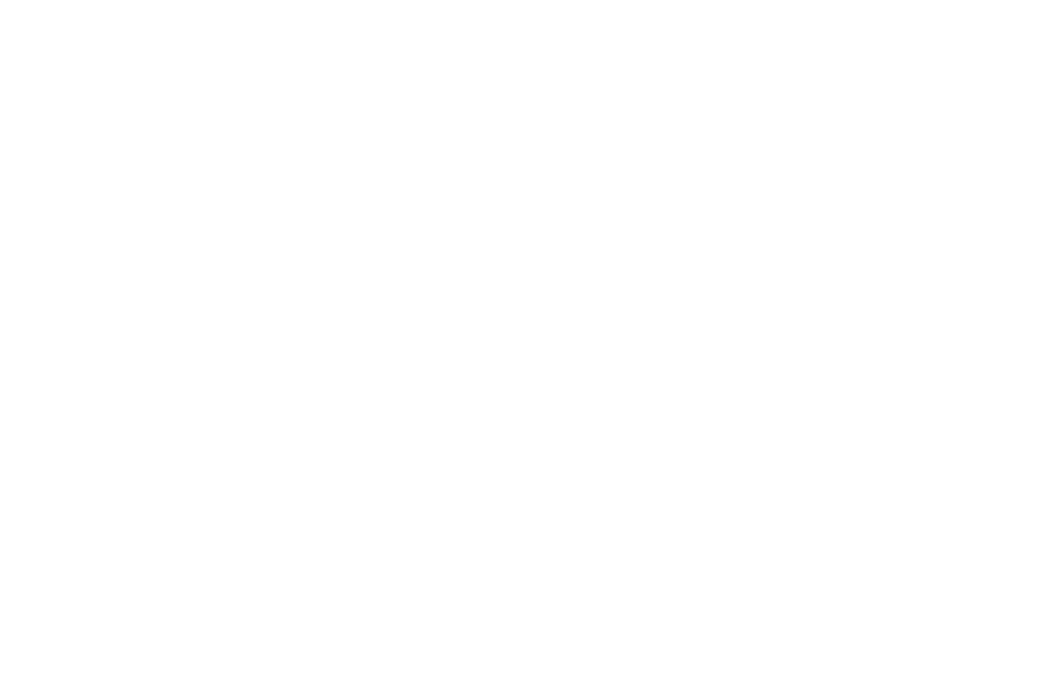 scroll, scrollTop: 0, scrollLeft: 0, axis: both 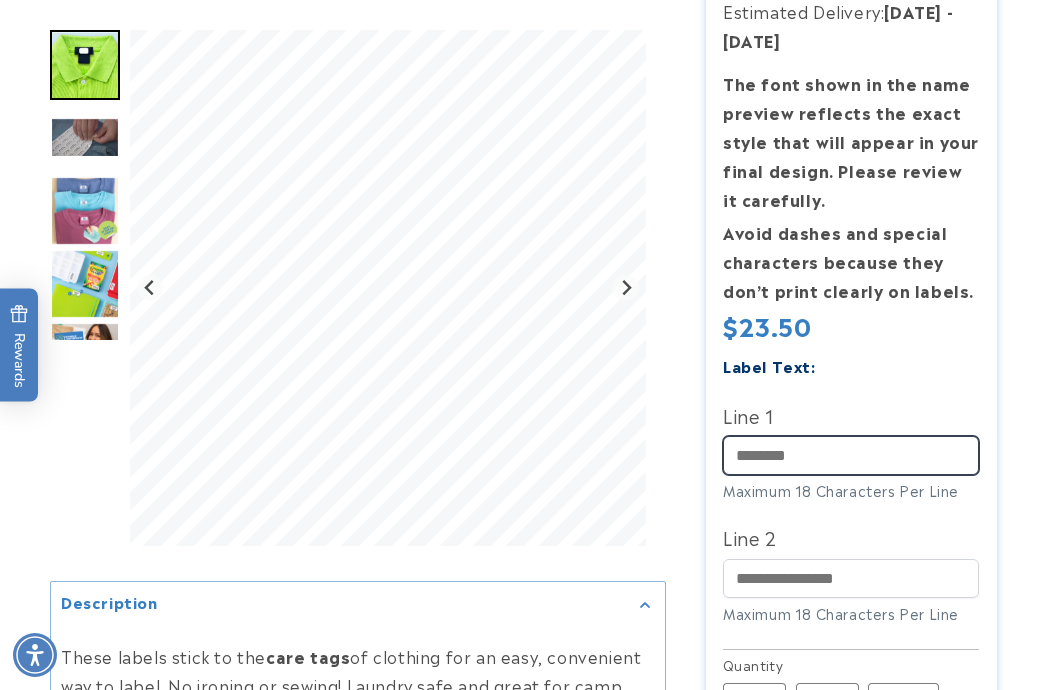 click on "Line 1" at bounding box center [851, 455] 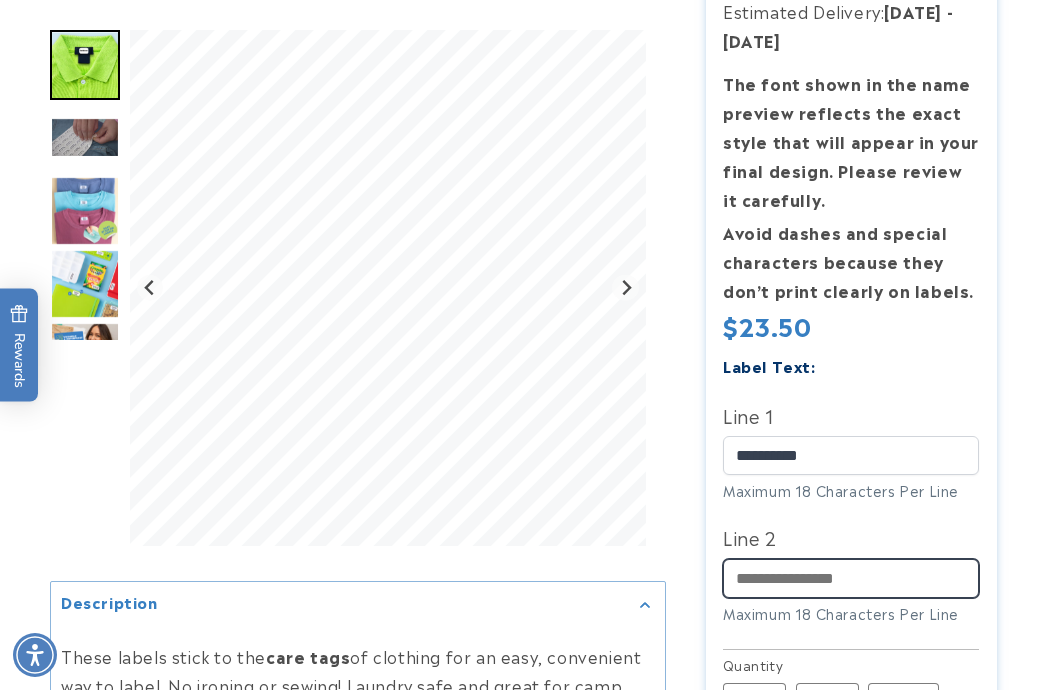 click on "Line 2" at bounding box center (851, 578) 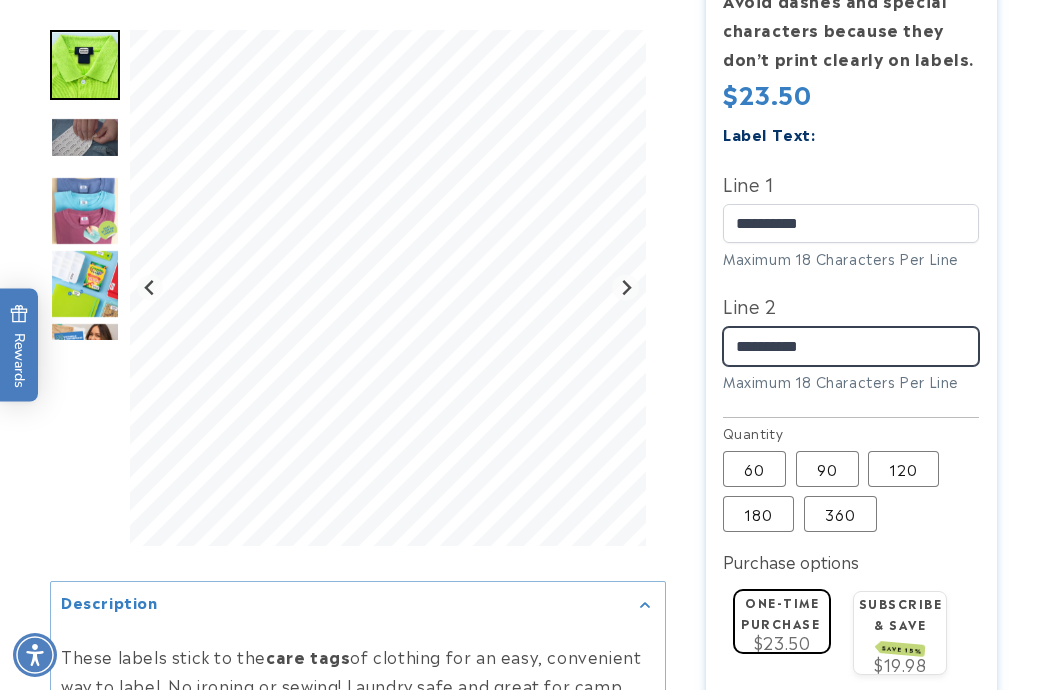 scroll, scrollTop: 839, scrollLeft: 0, axis: vertical 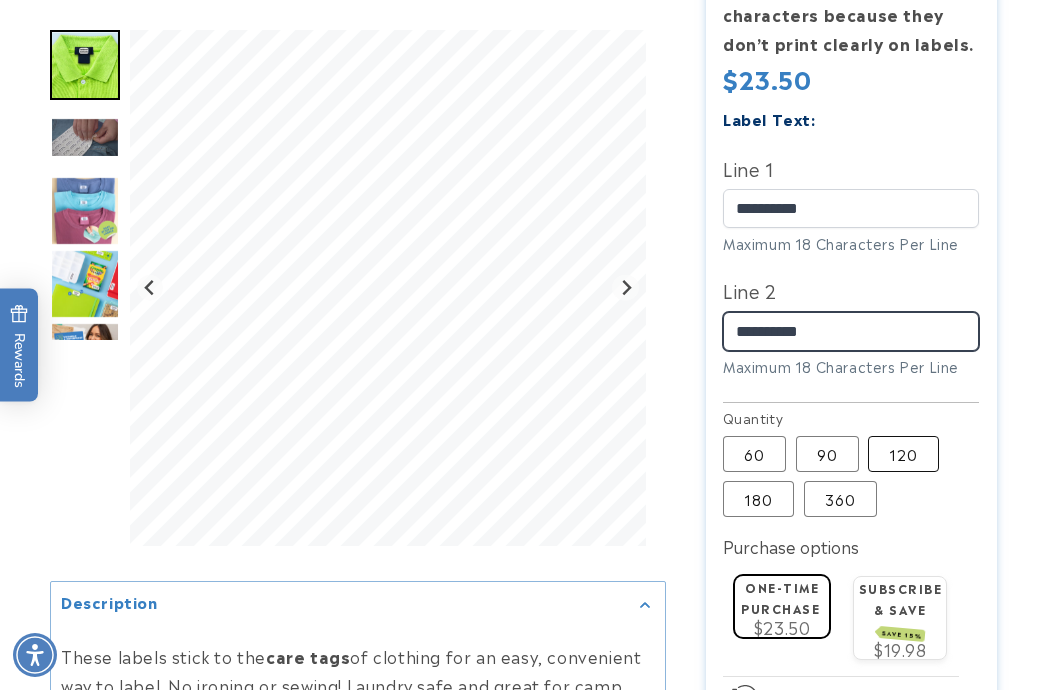 type on "**********" 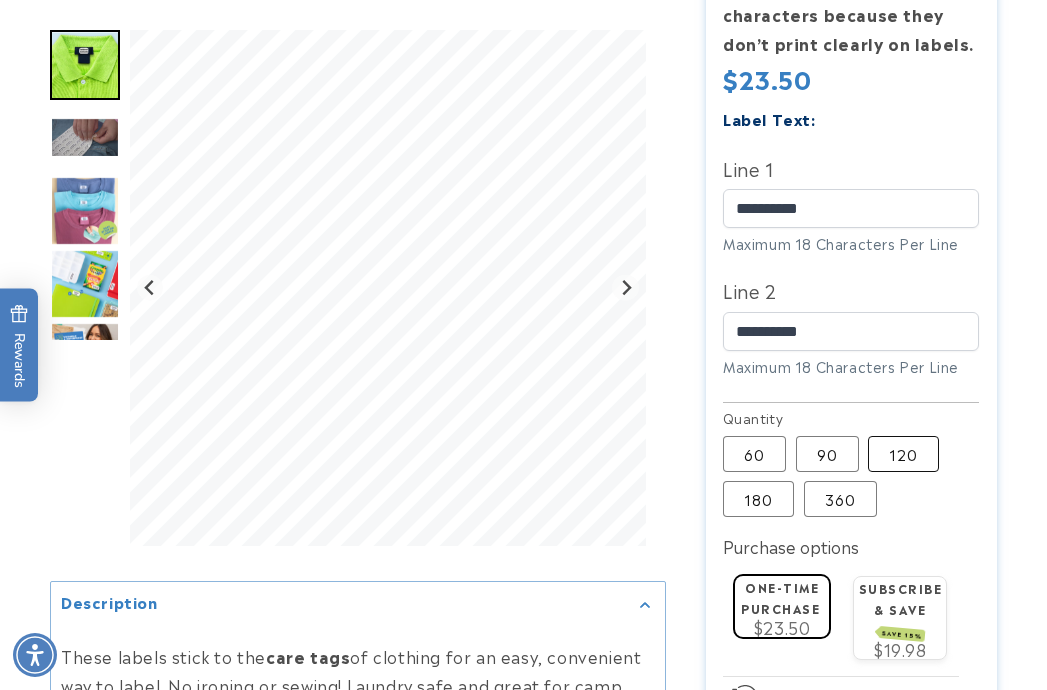 click on "120 Variant sold out or unavailable" at bounding box center [903, 454] 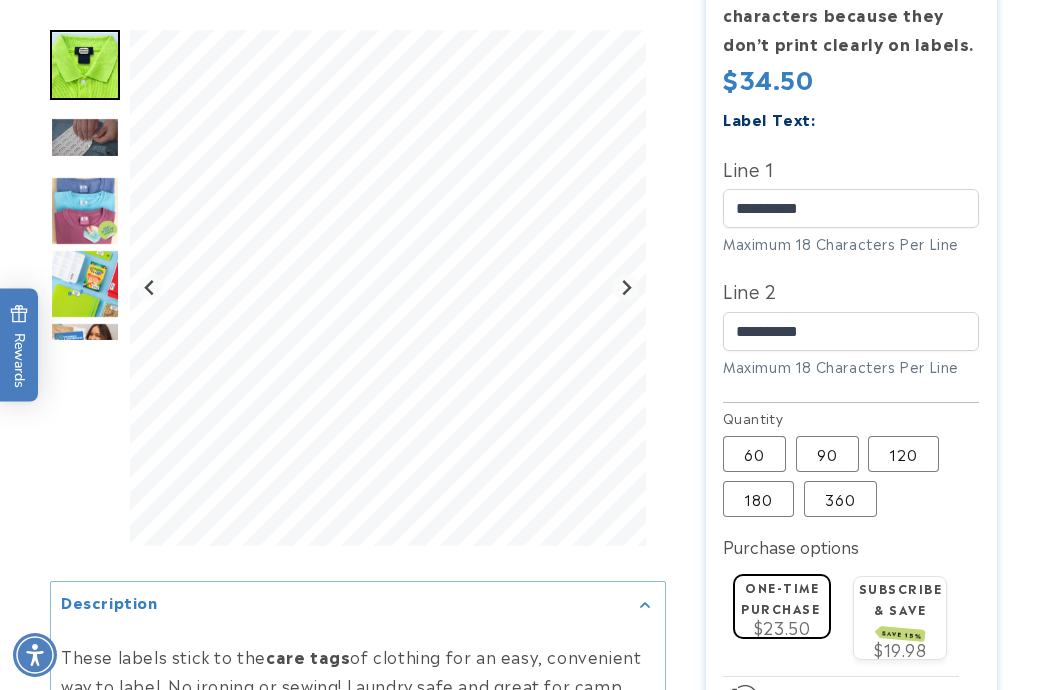 type 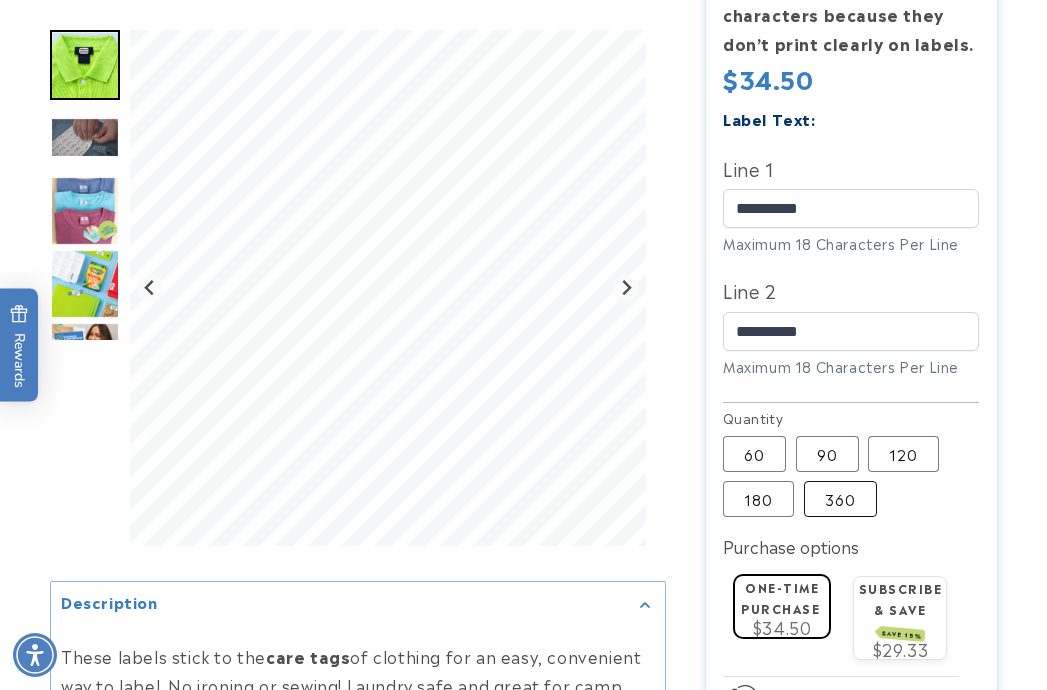 click on "360 Variant sold out or unavailable" at bounding box center (840, 499) 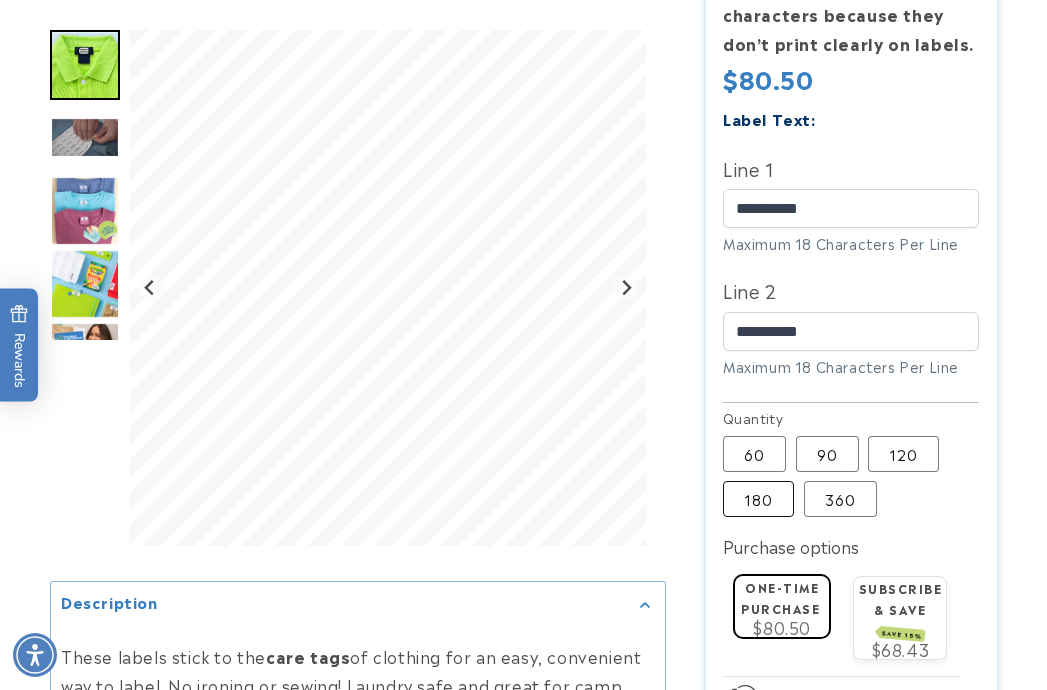 click on "180 Variant sold out or unavailable" at bounding box center [758, 499] 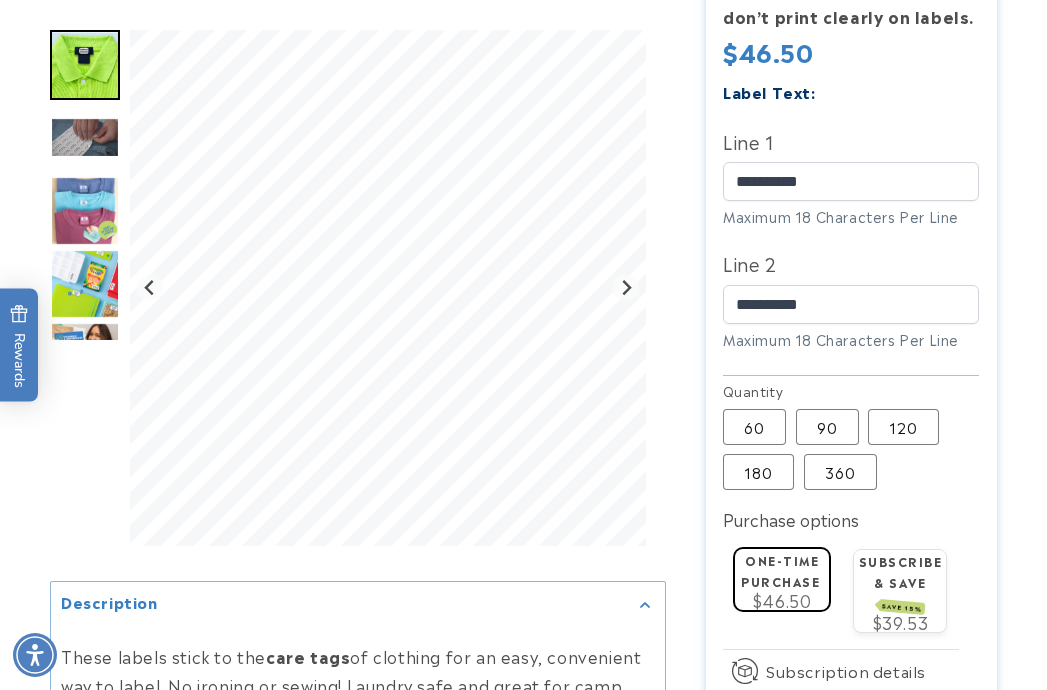 scroll, scrollTop: 873, scrollLeft: 0, axis: vertical 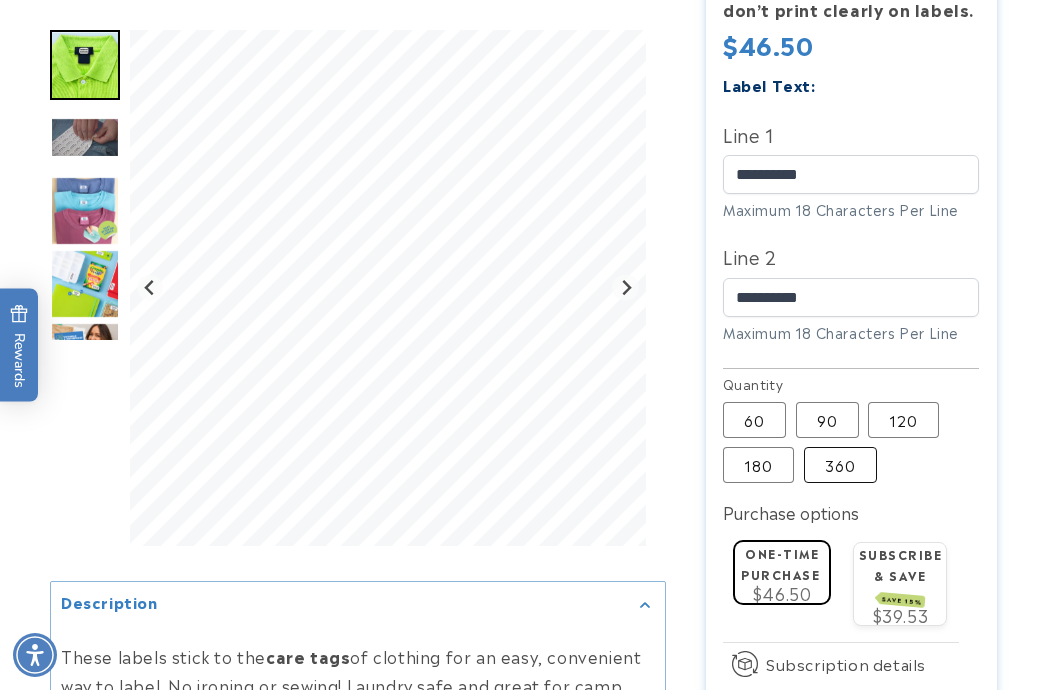 click on "360 Variant sold out or unavailable" at bounding box center [840, 465] 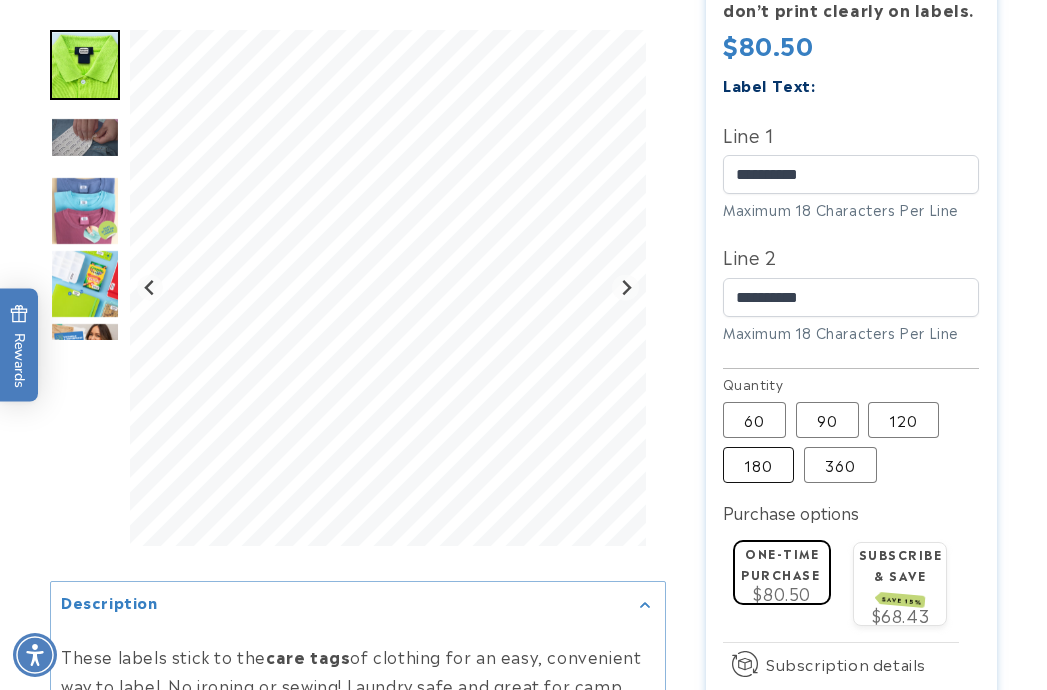 click on "180 Variant sold out or unavailable" at bounding box center [758, 465] 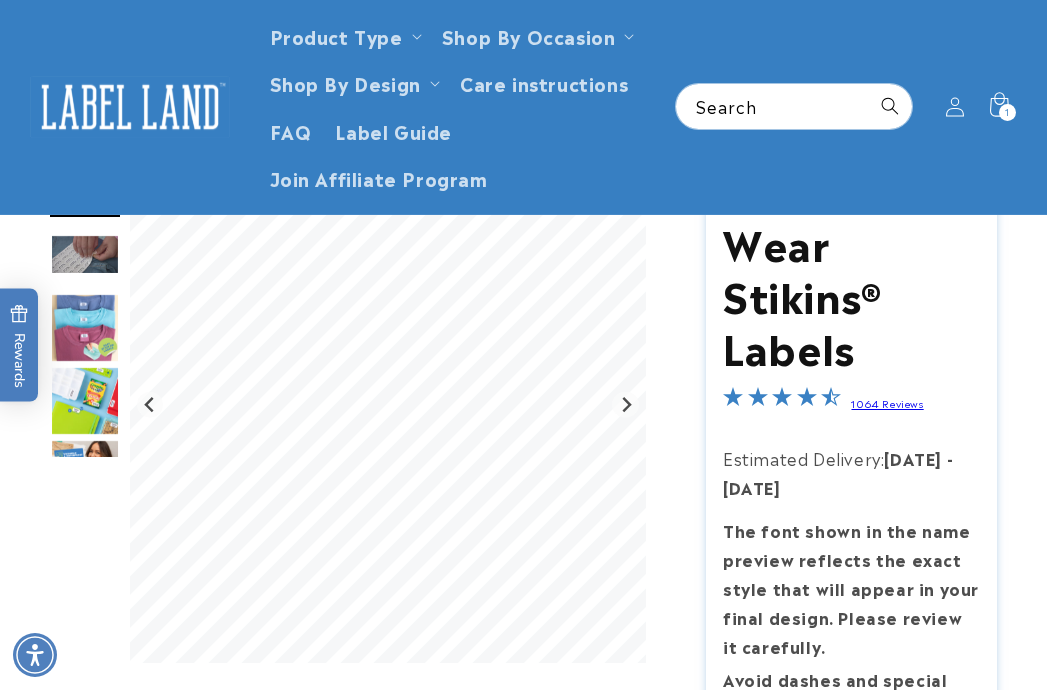 scroll, scrollTop: 0, scrollLeft: 0, axis: both 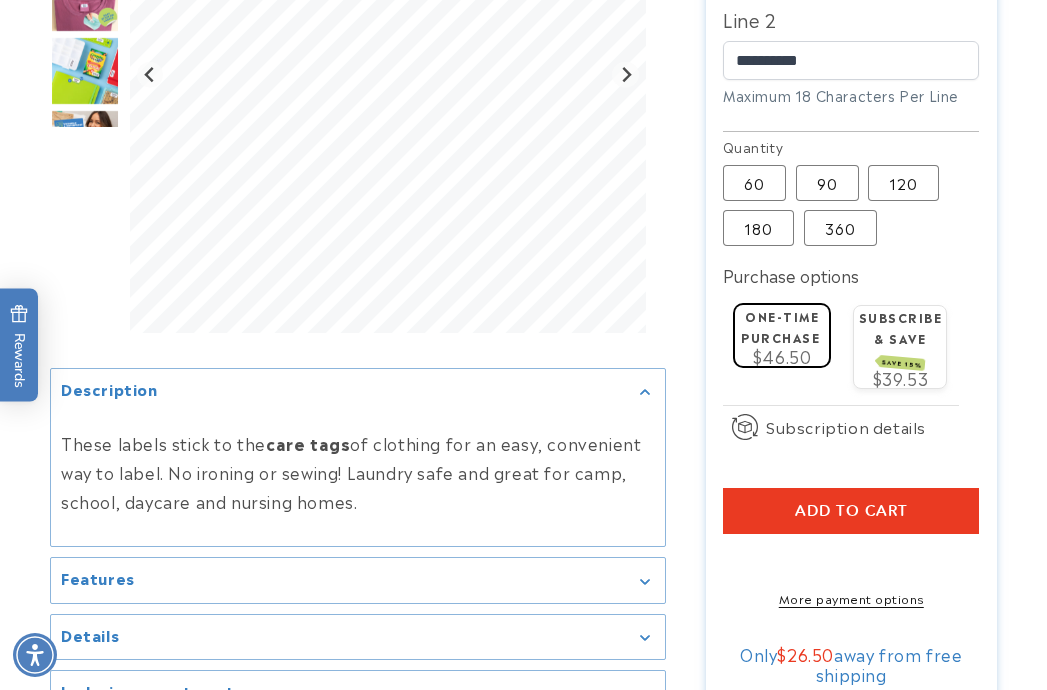 click on "Add to cart" at bounding box center (851, 511) 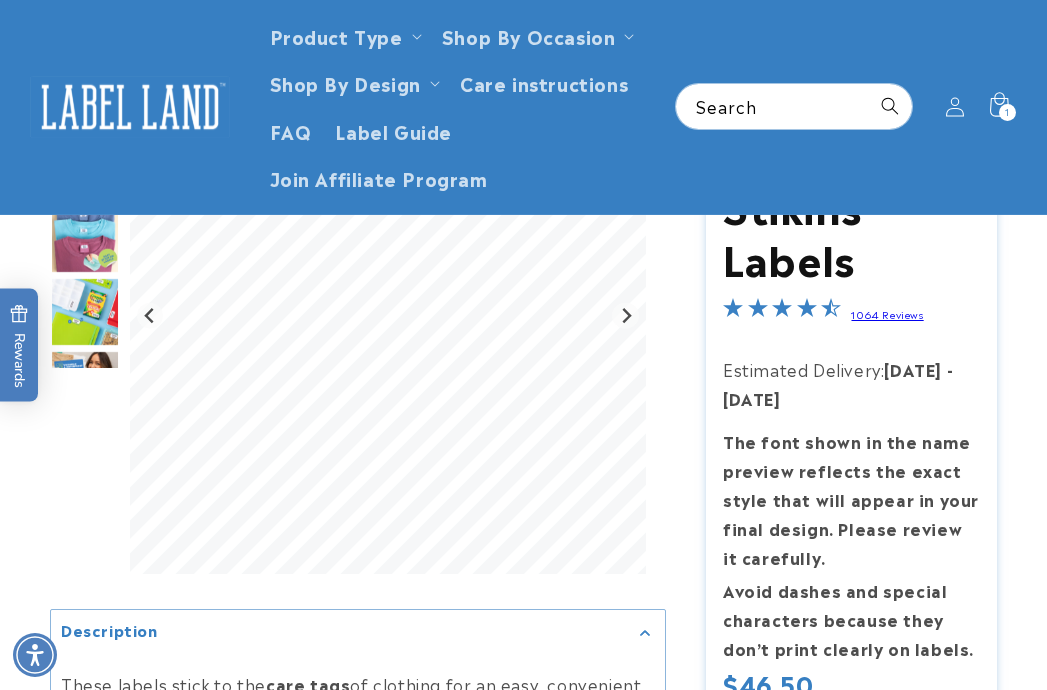 scroll, scrollTop: 0, scrollLeft: 0, axis: both 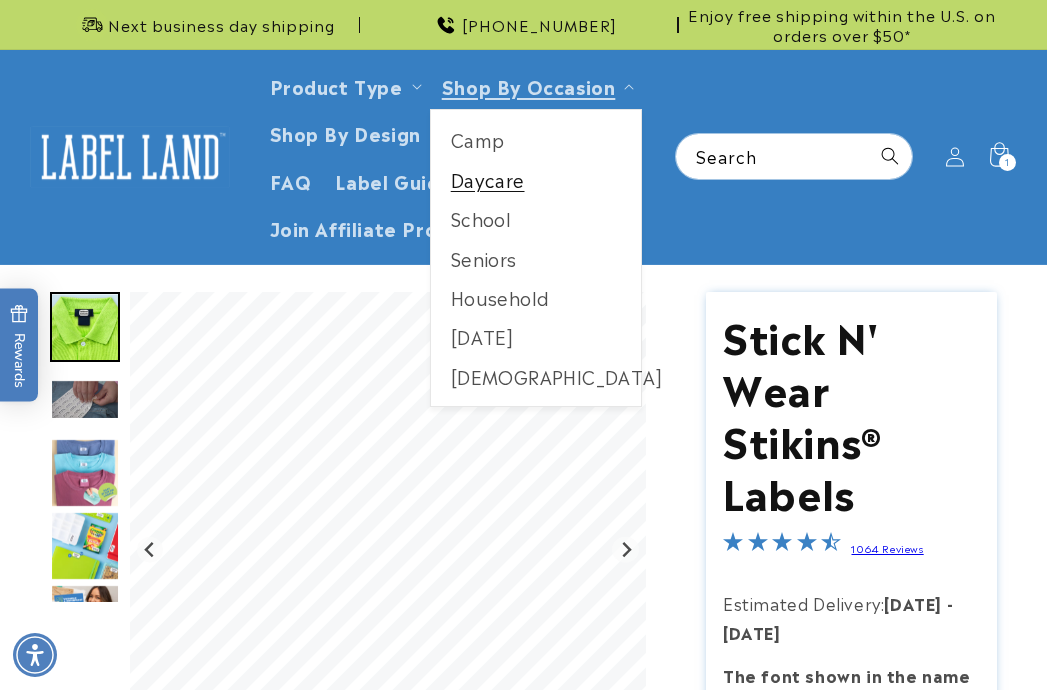 click on "Daycare" at bounding box center (536, 179) 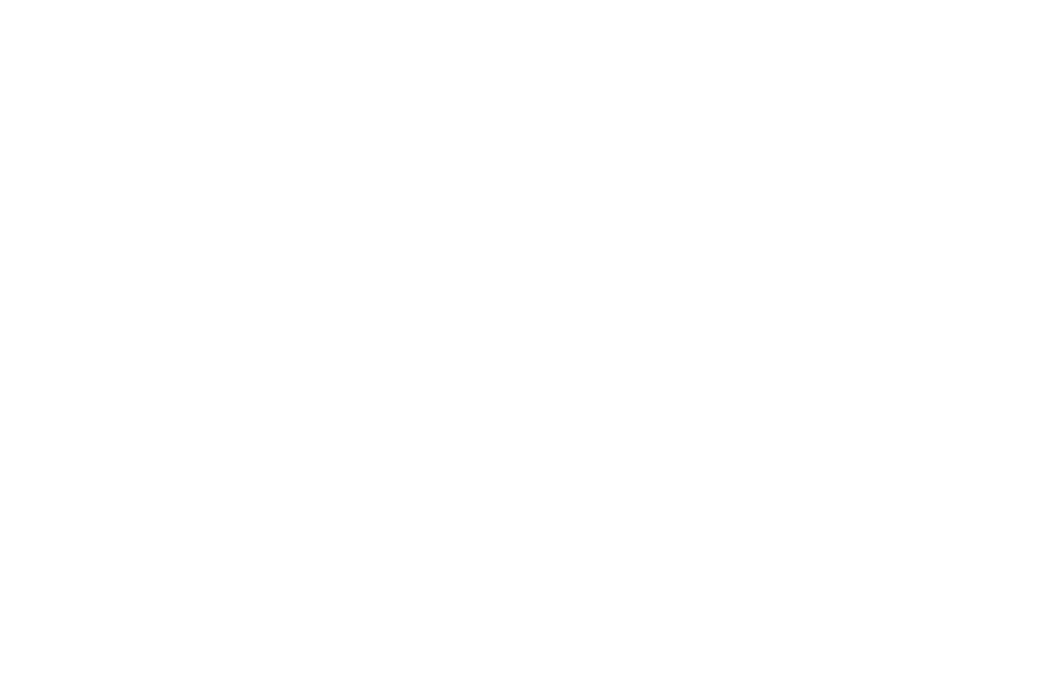 scroll, scrollTop: 0, scrollLeft: 0, axis: both 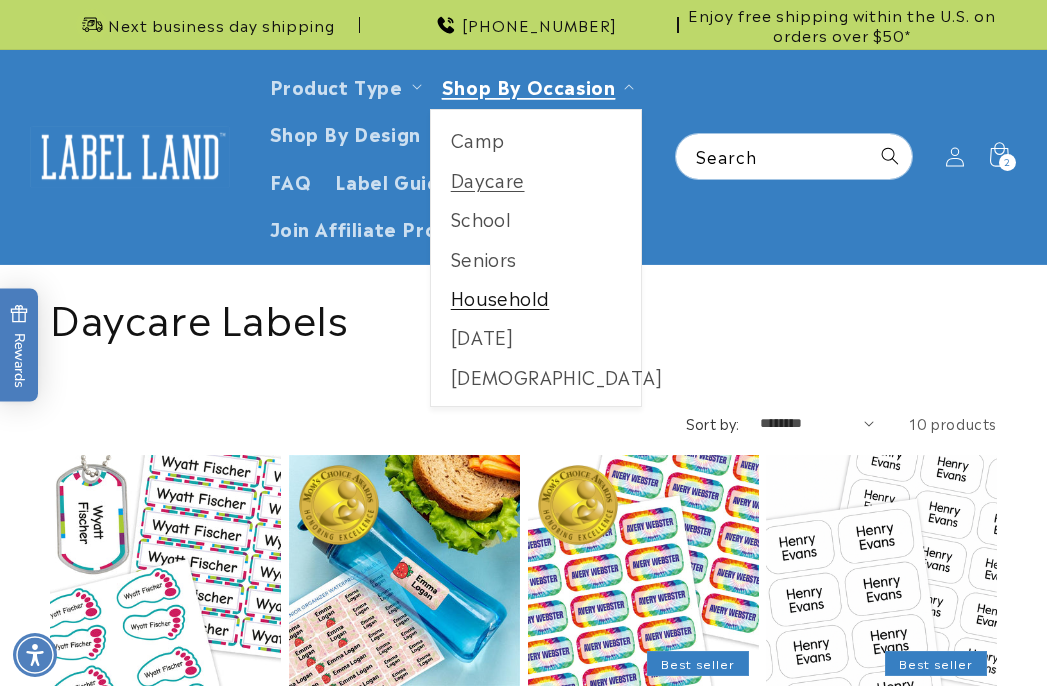 click on "Household" at bounding box center (536, 297) 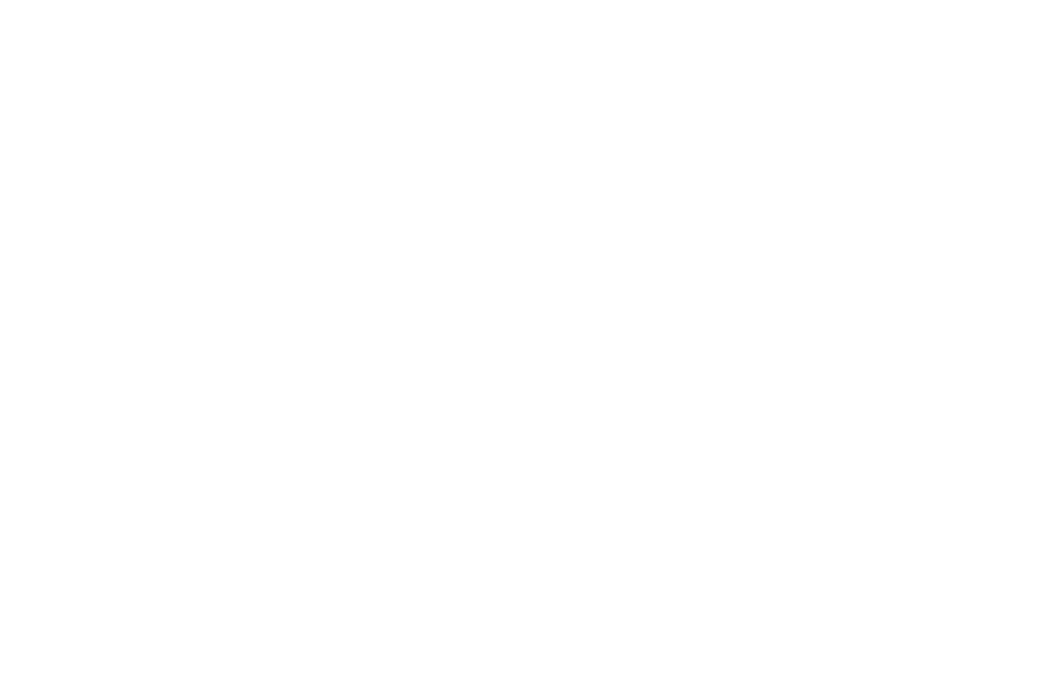 scroll, scrollTop: 0, scrollLeft: 0, axis: both 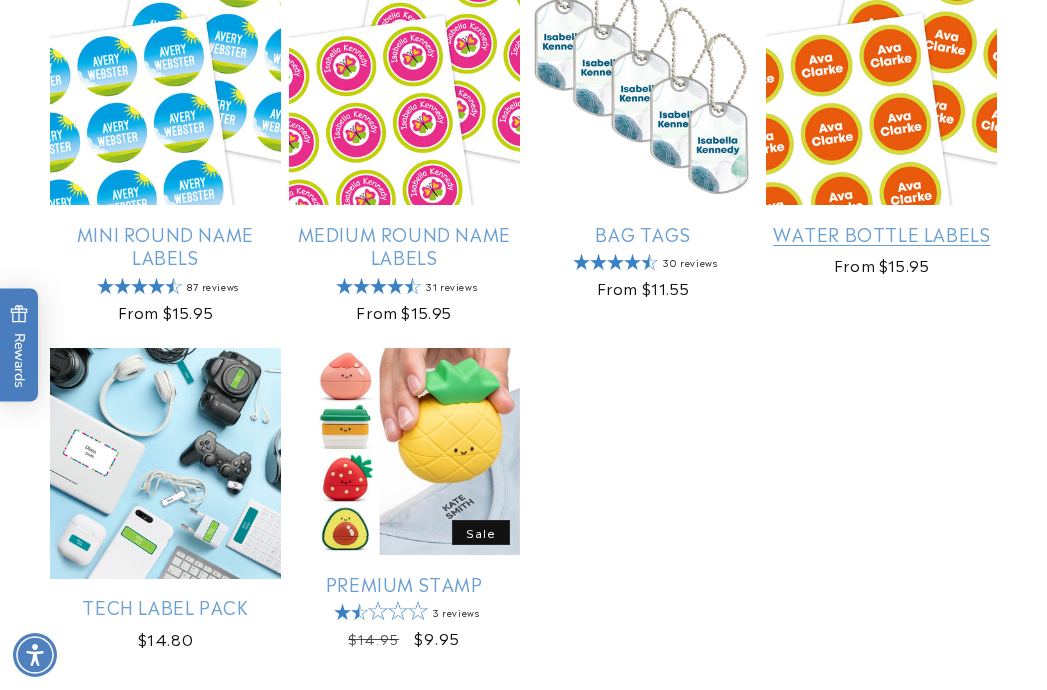click on "Water Bottle Labels" at bounding box center (881, 233) 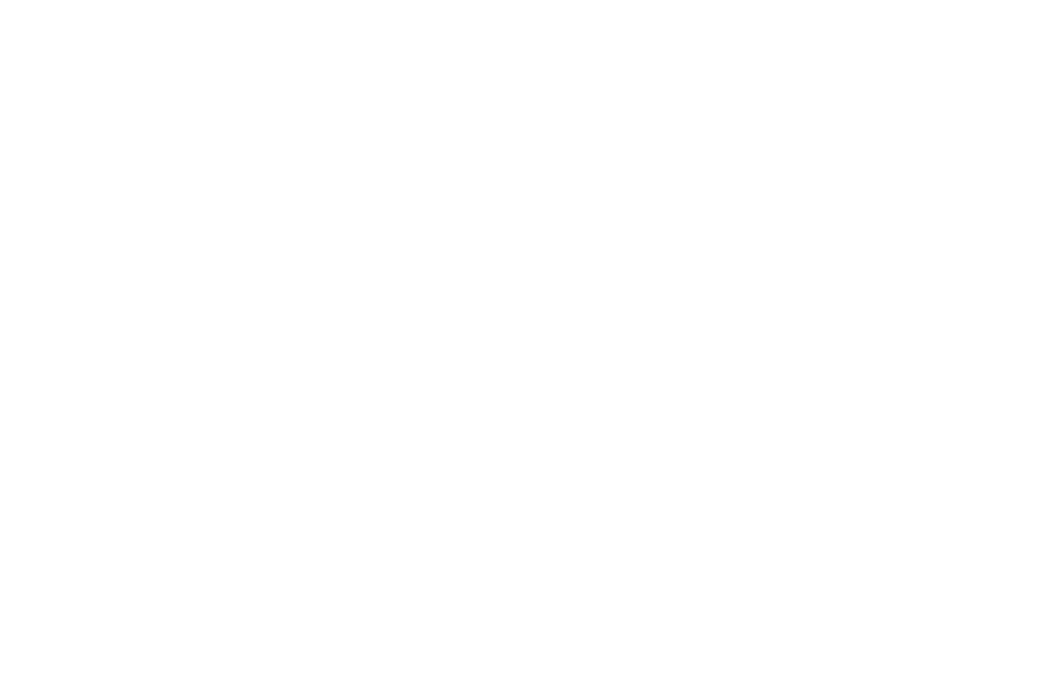 scroll, scrollTop: 0, scrollLeft: 0, axis: both 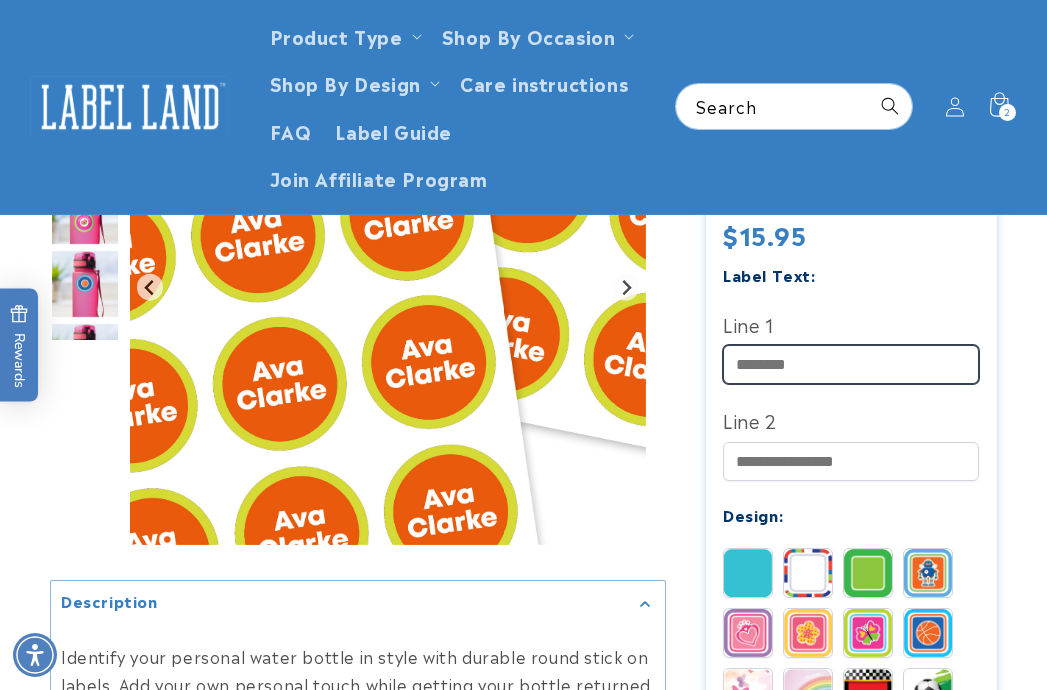 click on "Line 1" at bounding box center [851, 364] 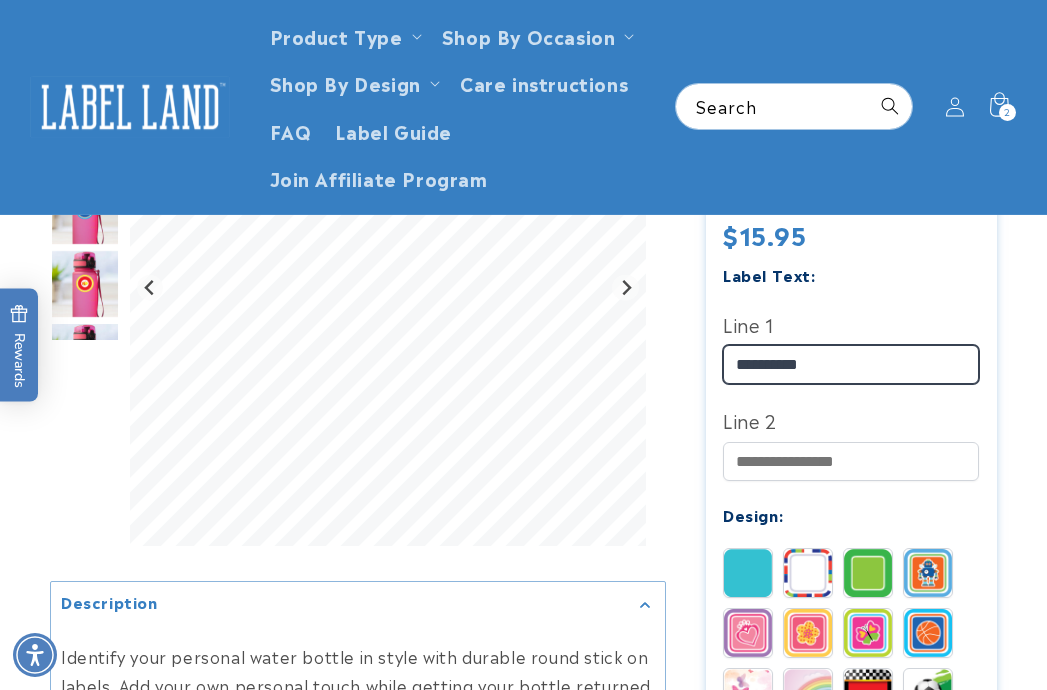 type on "**********" 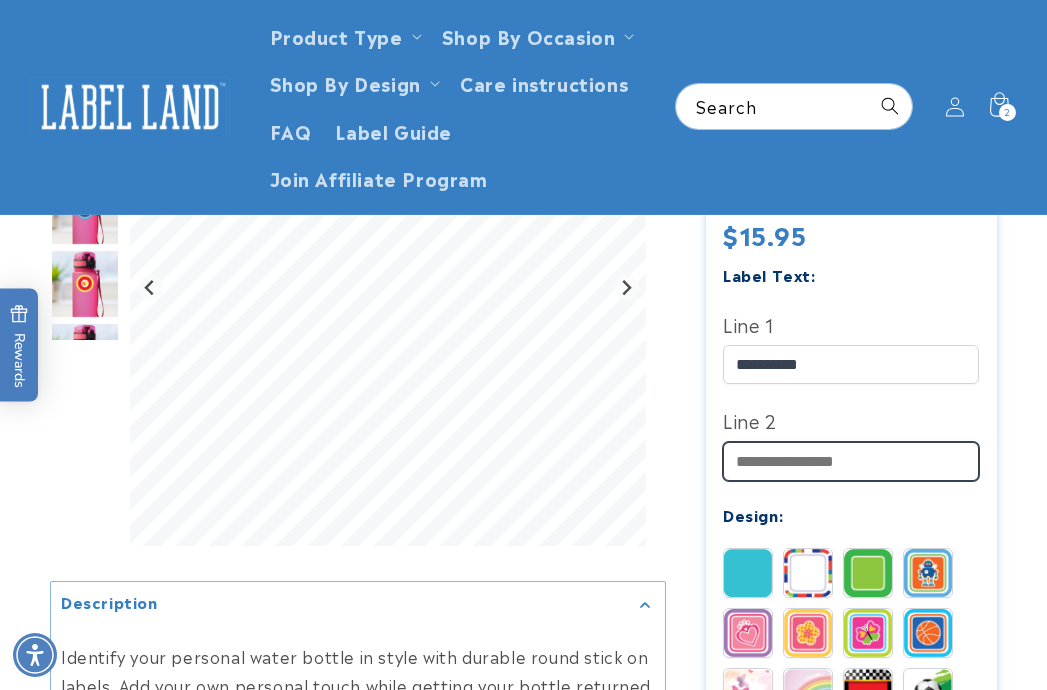click on "Line 2" at bounding box center [851, 461] 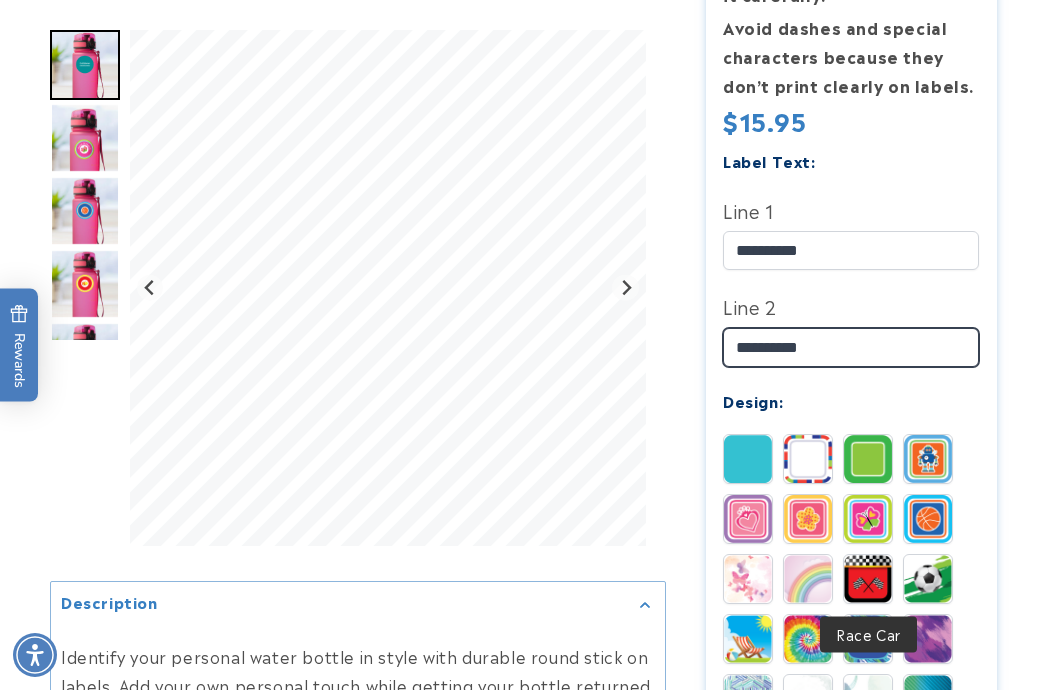 scroll, scrollTop: 739, scrollLeft: 0, axis: vertical 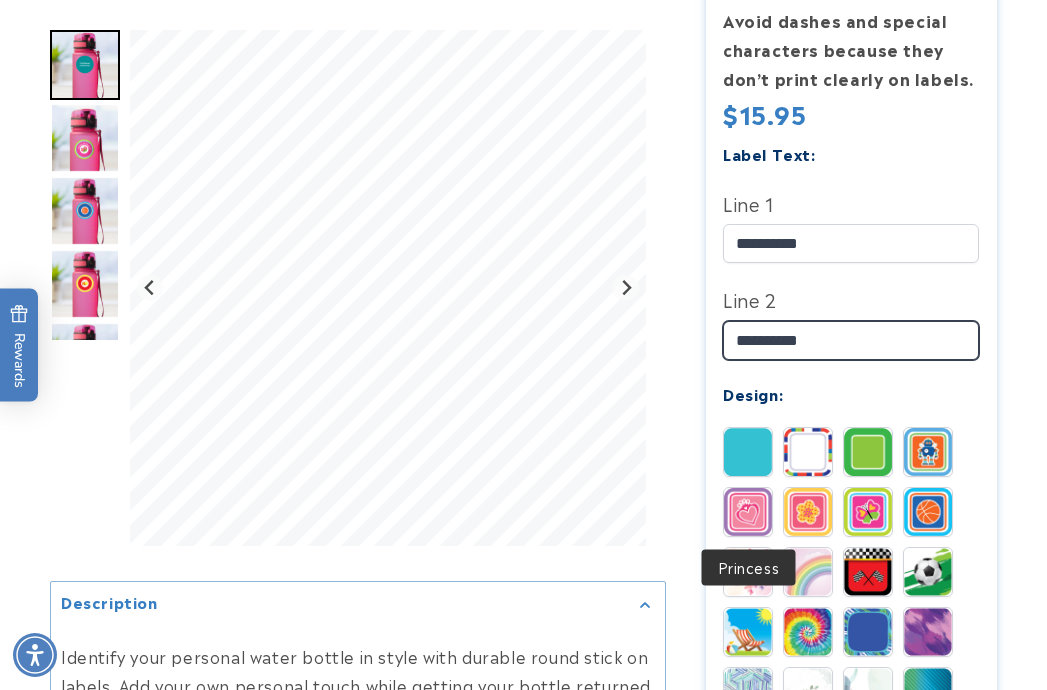 type on "**********" 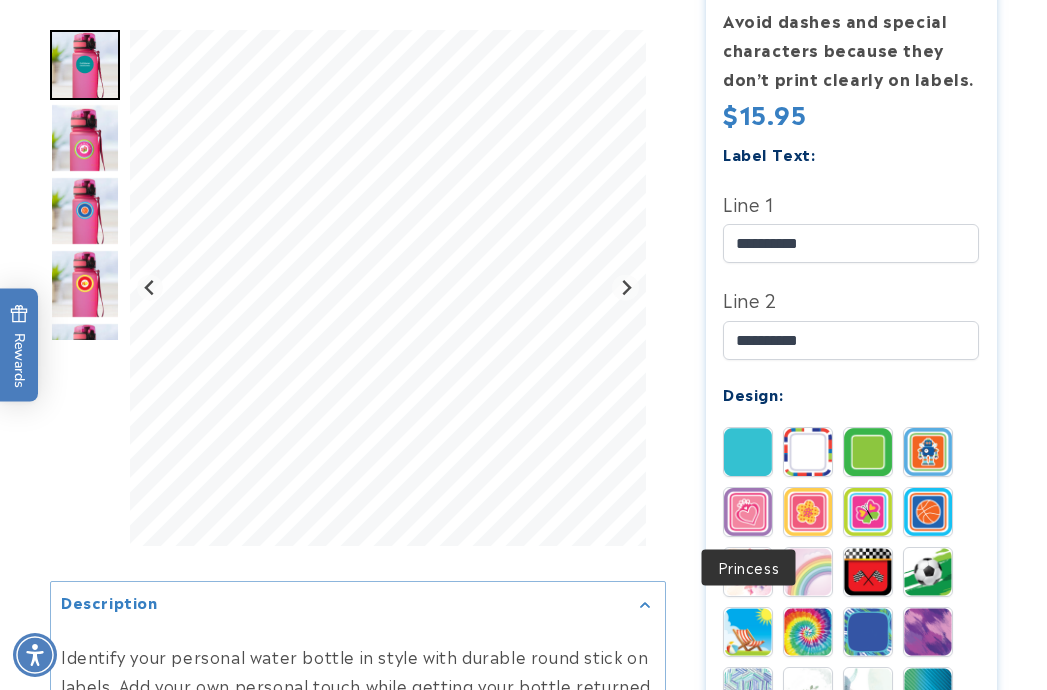 click at bounding box center [748, 512] 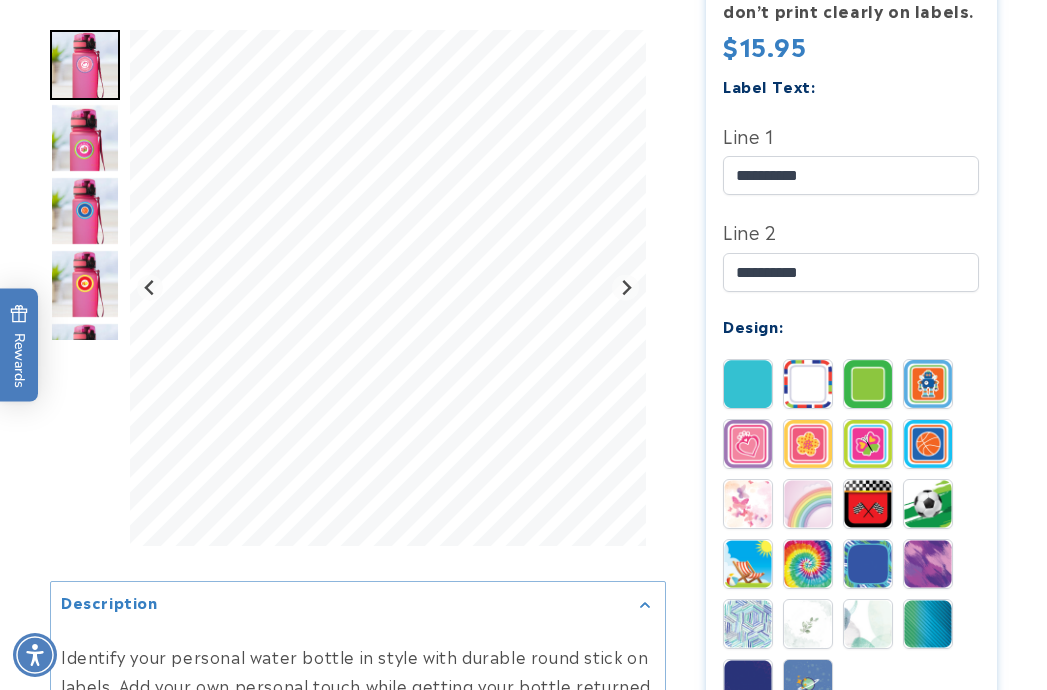 scroll, scrollTop: 838, scrollLeft: 0, axis: vertical 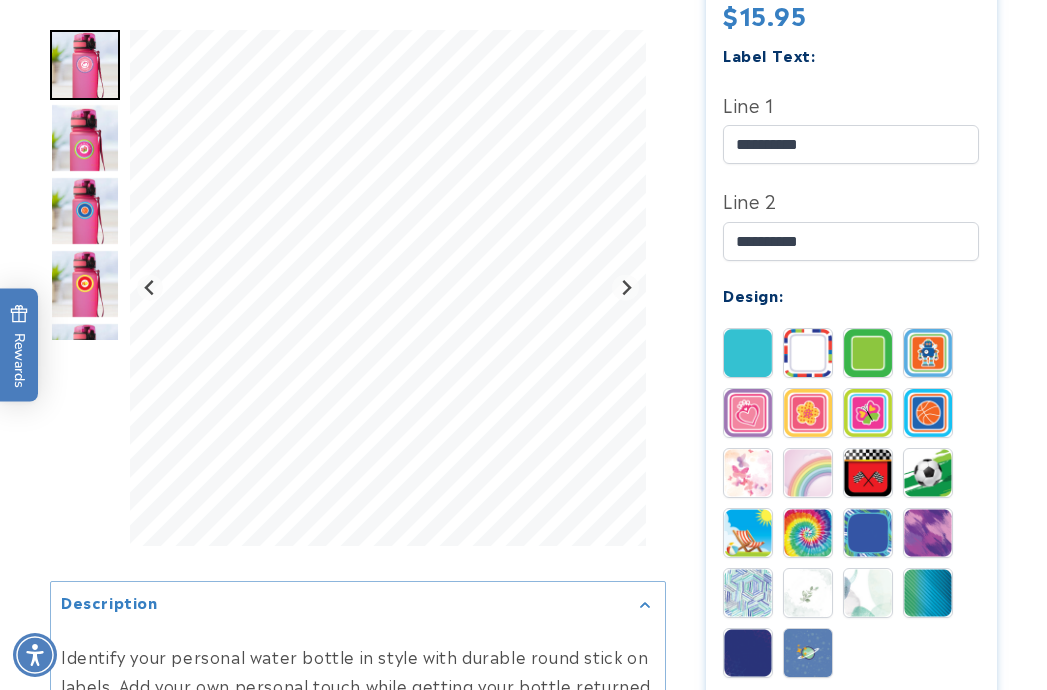 click at bounding box center [808, 593] 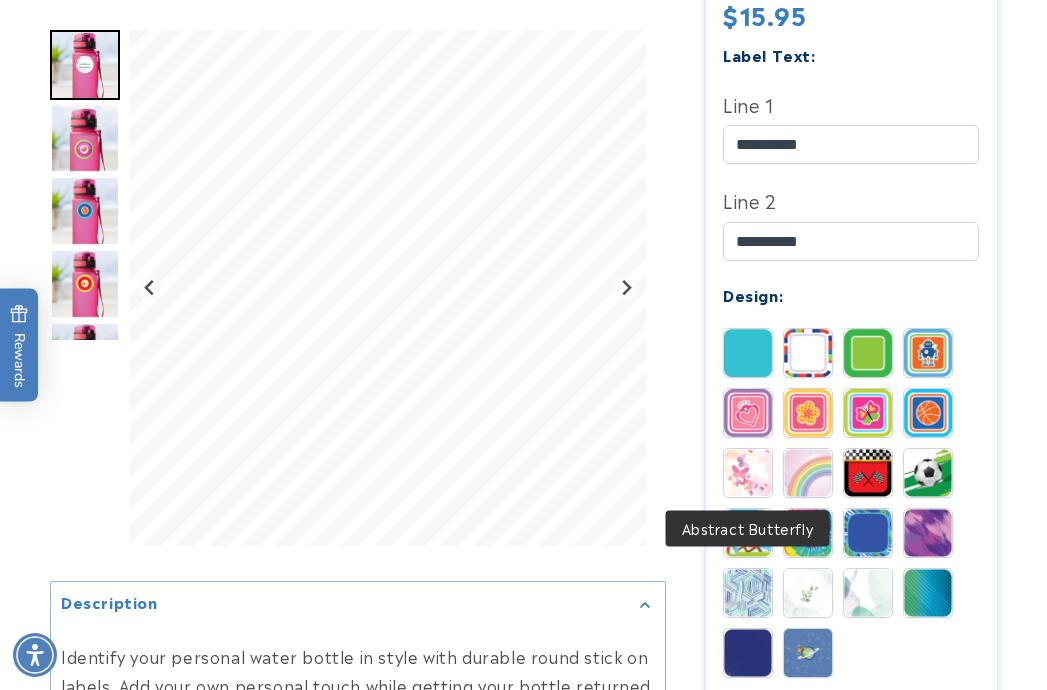 click at bounding box center [748, 473] 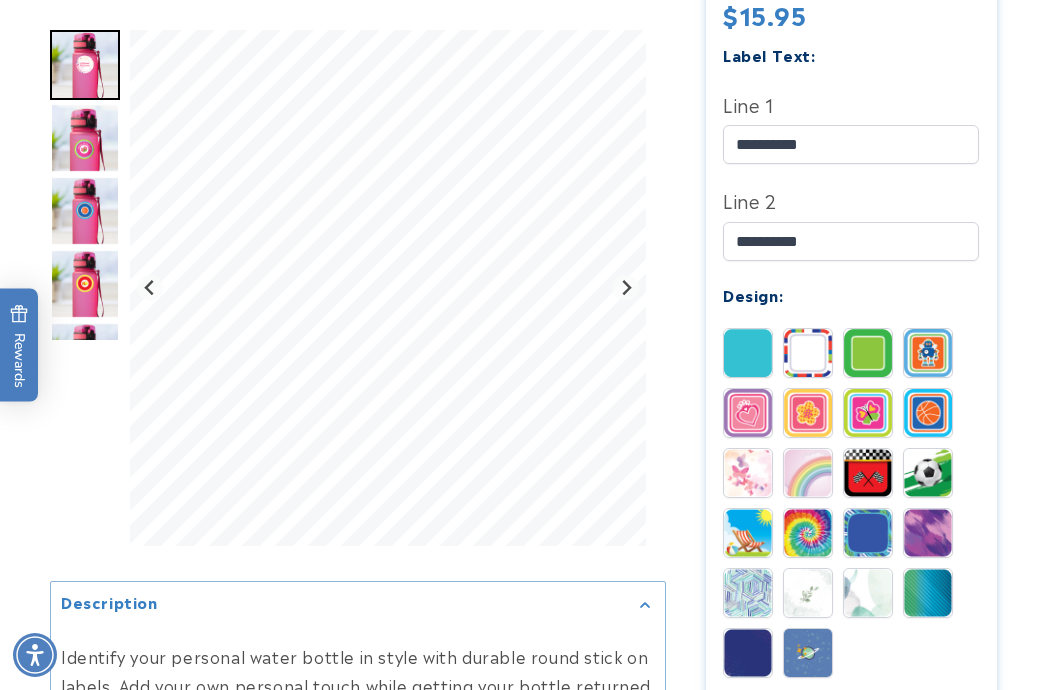 click at bounding box center (808, 533) 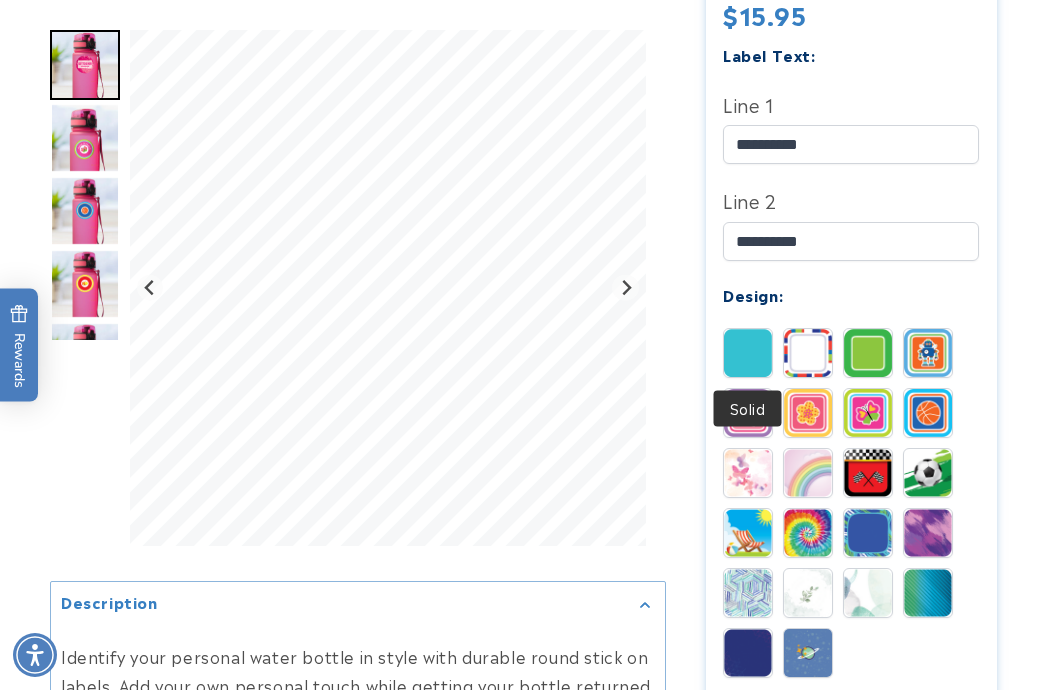 click at bounding box center [748, 353] 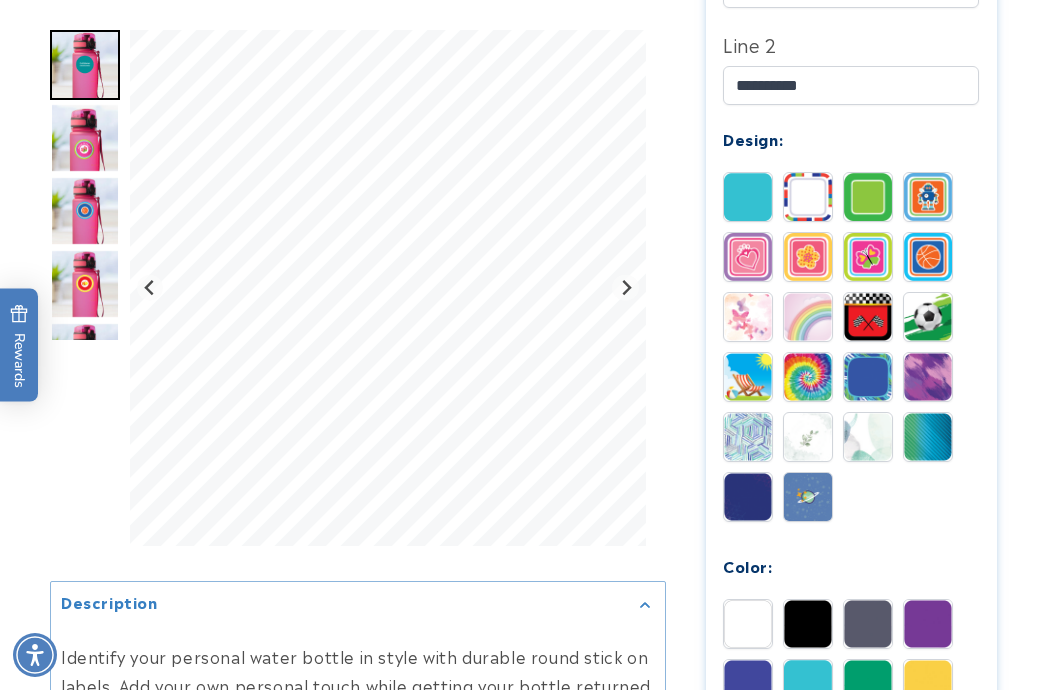 scroll, scrollTop: 995, scrollLeft: 0, axis: vertical 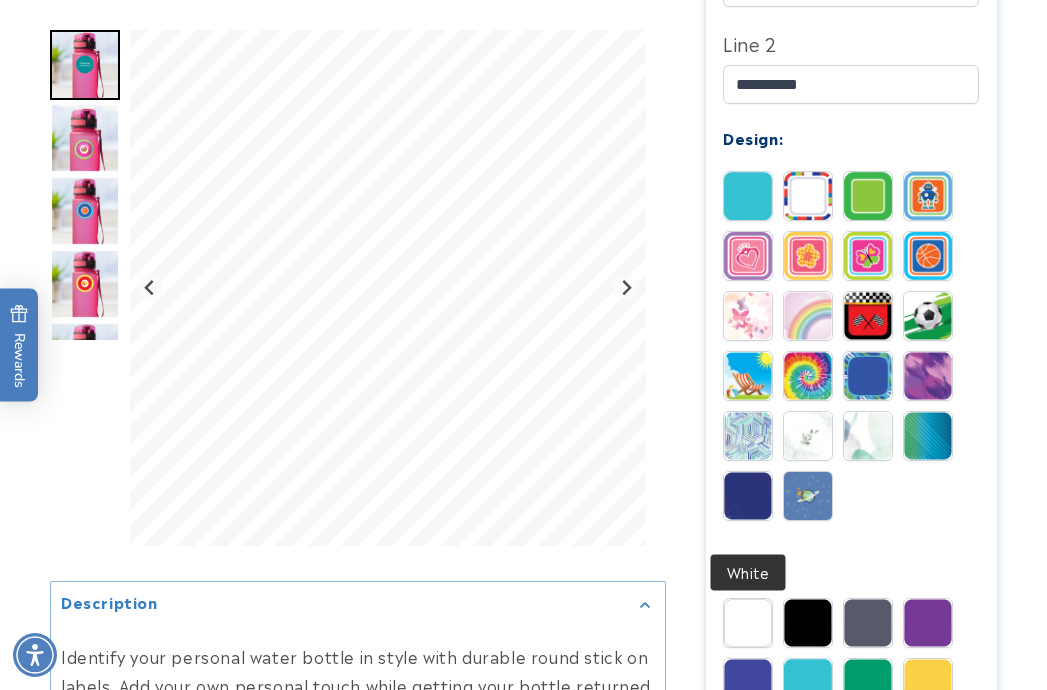 click at bounding box center [748, 623] 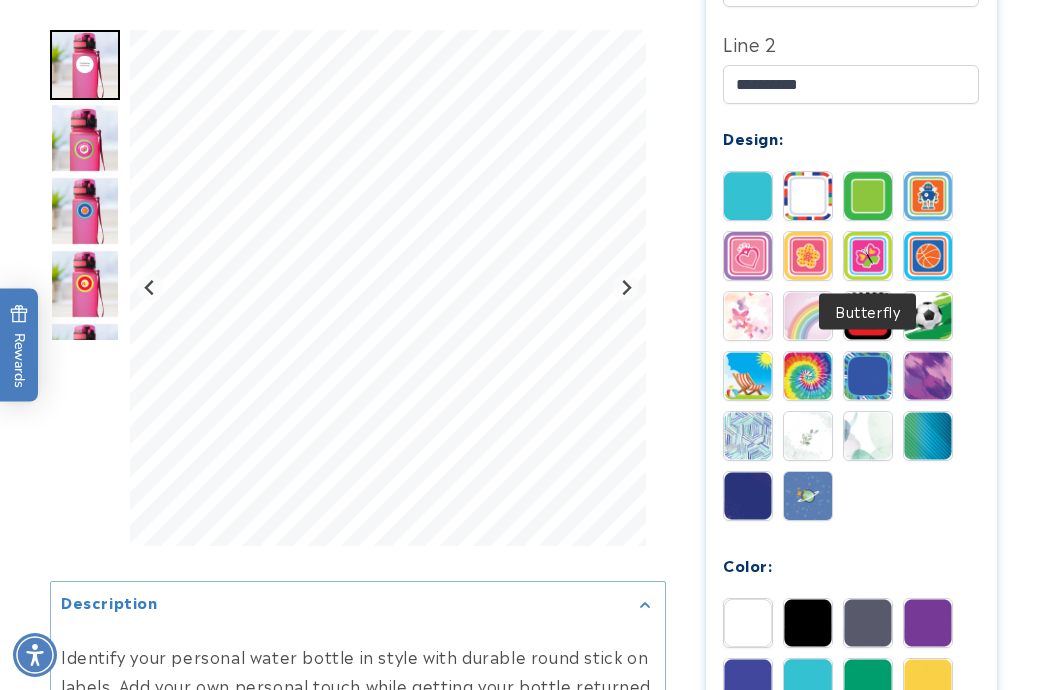click at bounding box center (868, 256) 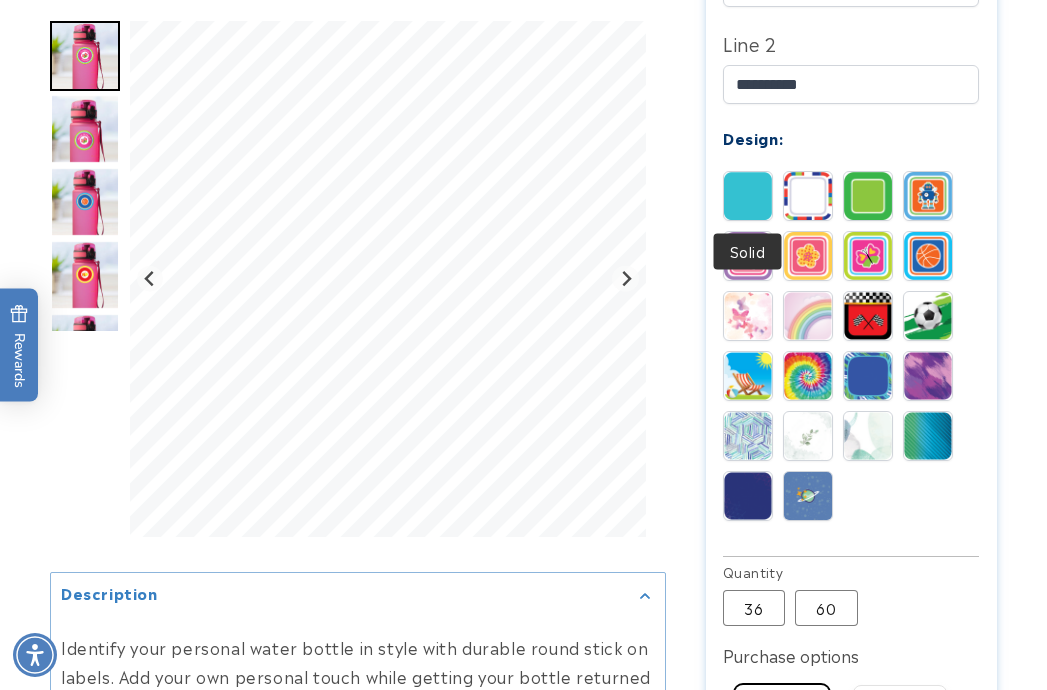 click at bounding box center (748, 196) 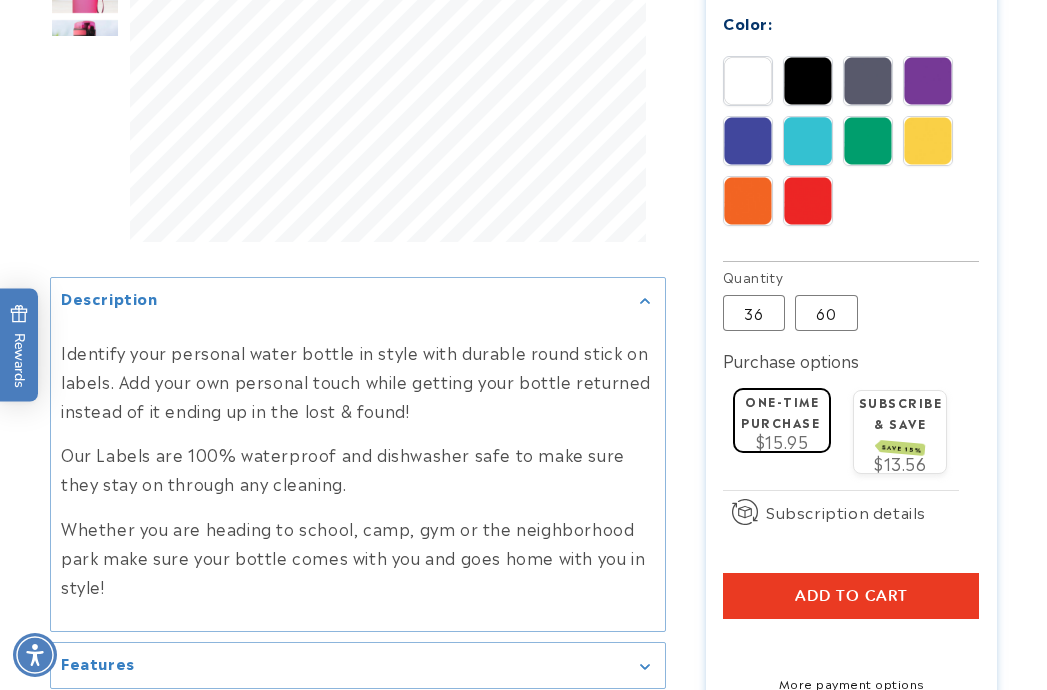 scroll, scrollTop: 1547, scrollLeft: 0, axis: vertical 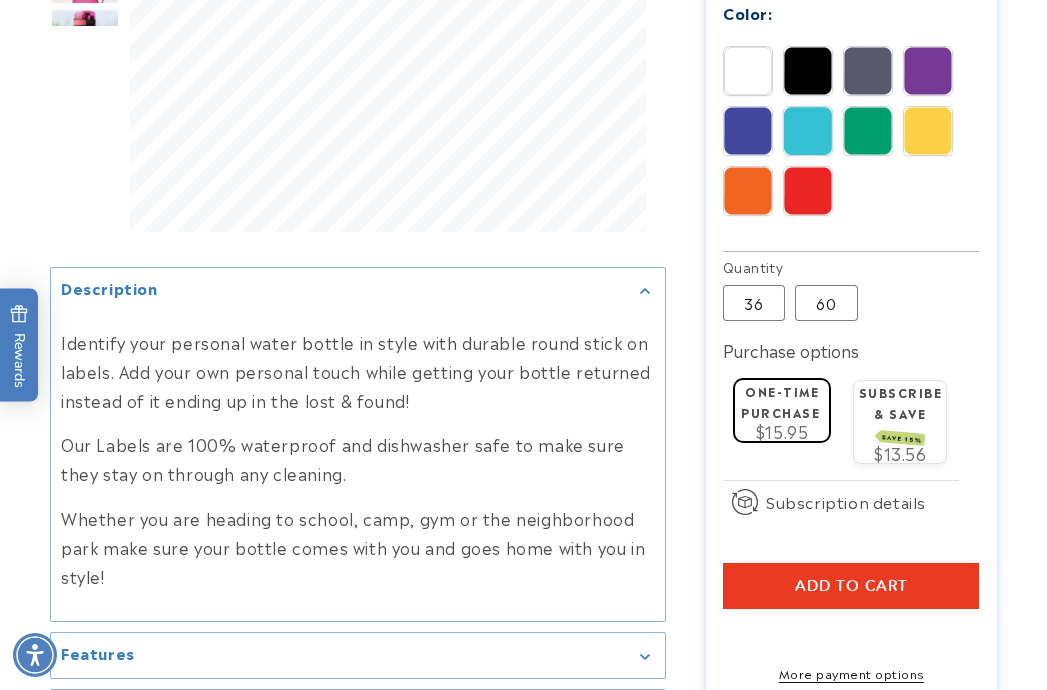 click on "Add to cart" at bounding box center [851, 586] 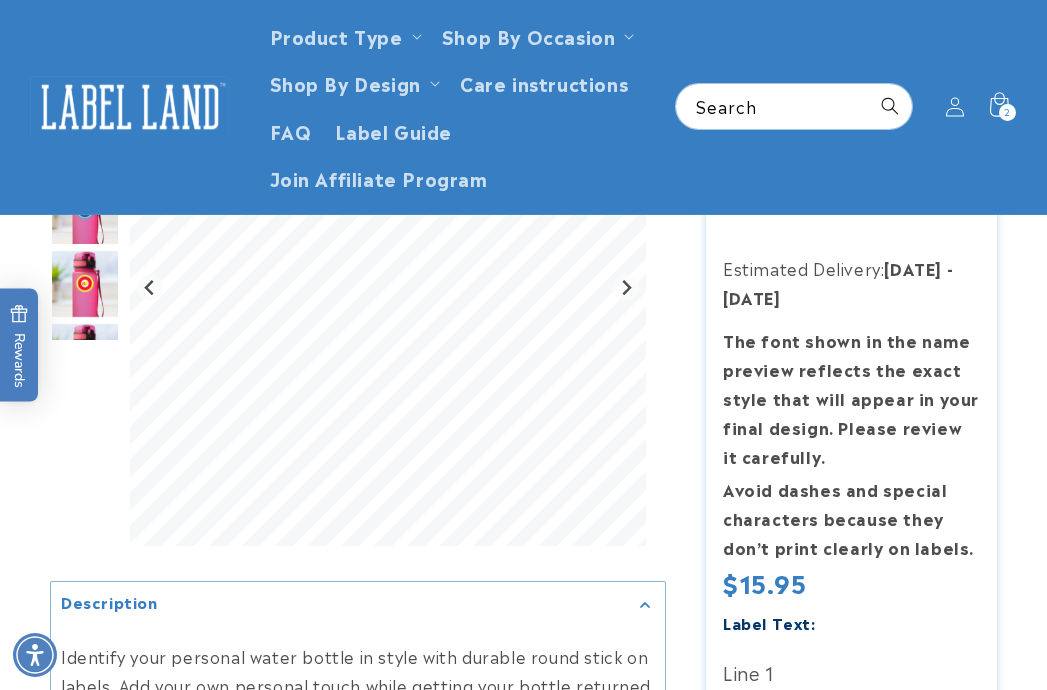 scroll, scrollTop: 0, scrollLeft: 0, axis: both 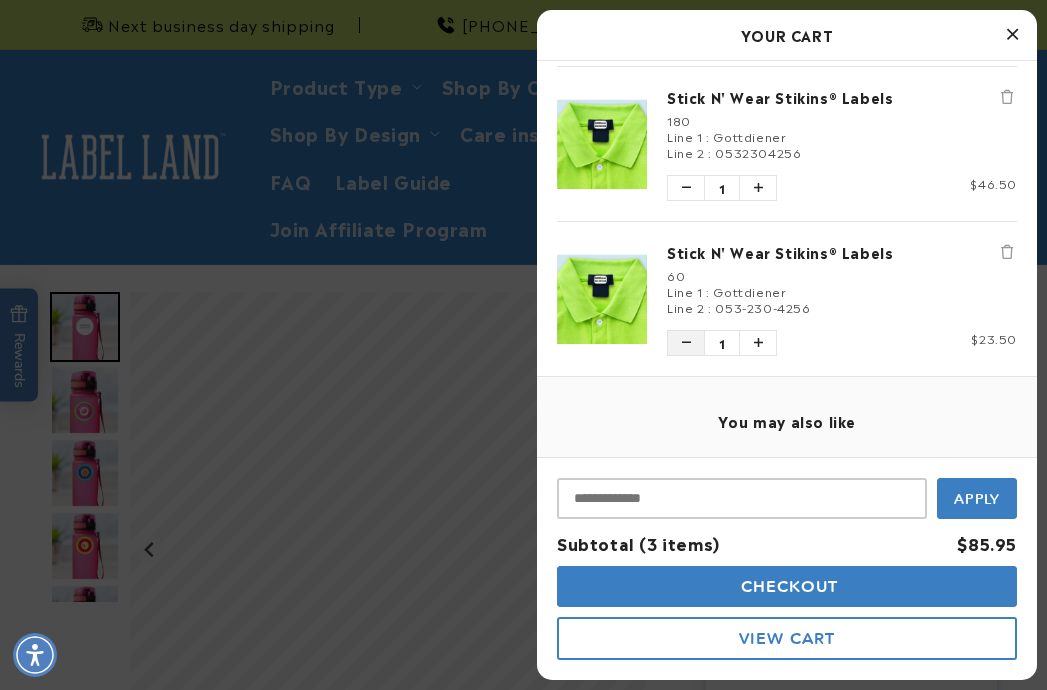 click at bounding box center (686, 343) 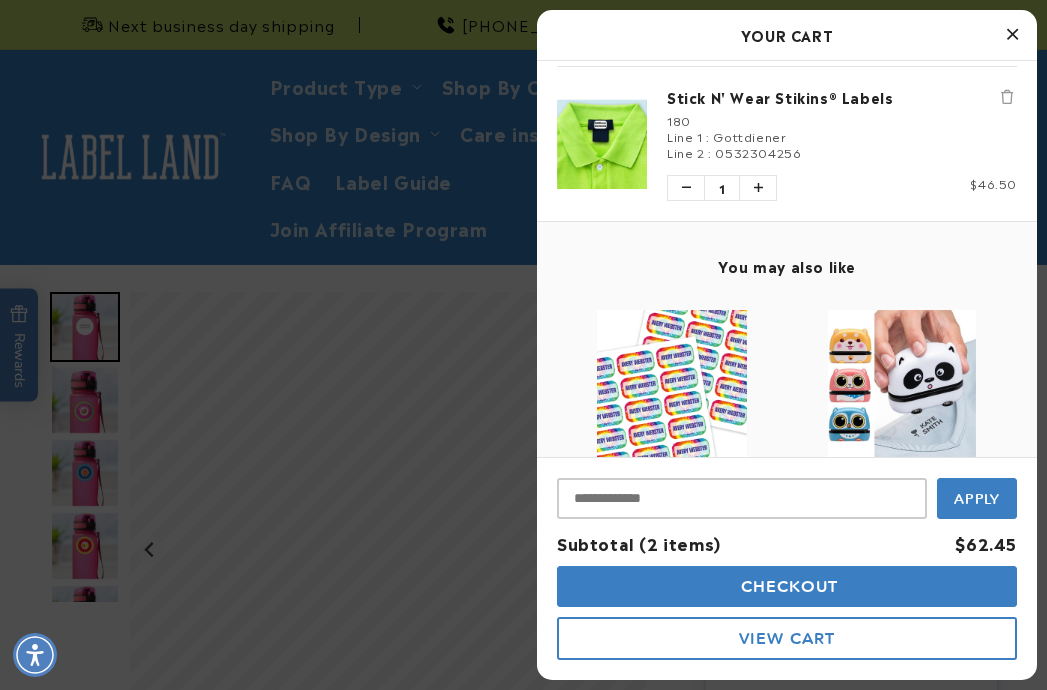 scroll, scrollTop: 385, scrollLeft: 0, axis: vertical 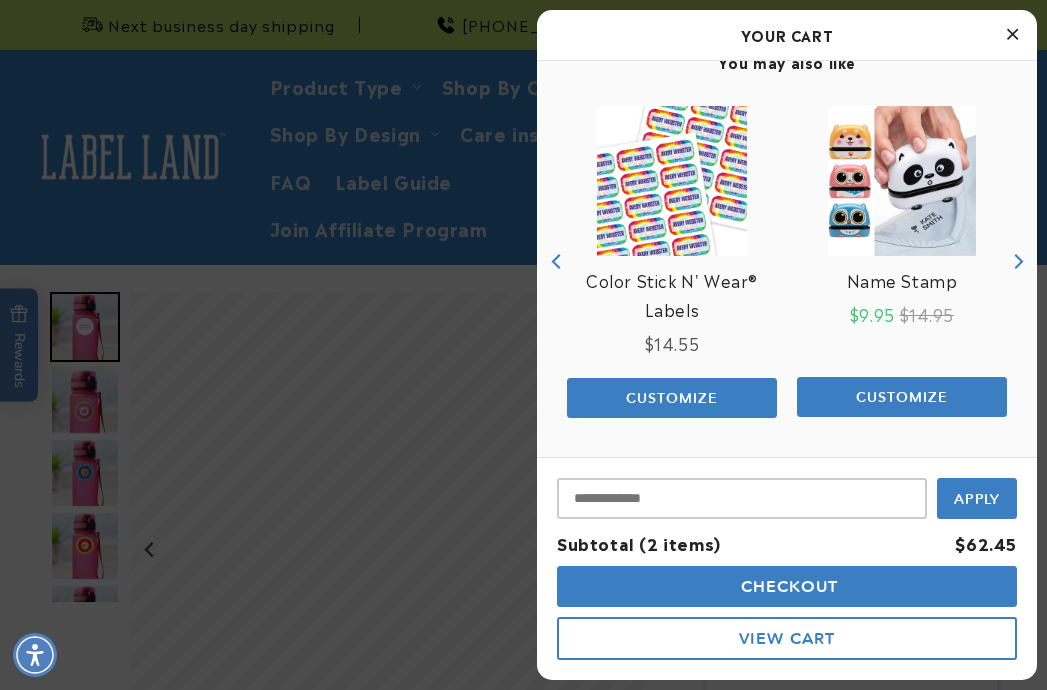 click on "Checkout" at bounding box center [787, 586] 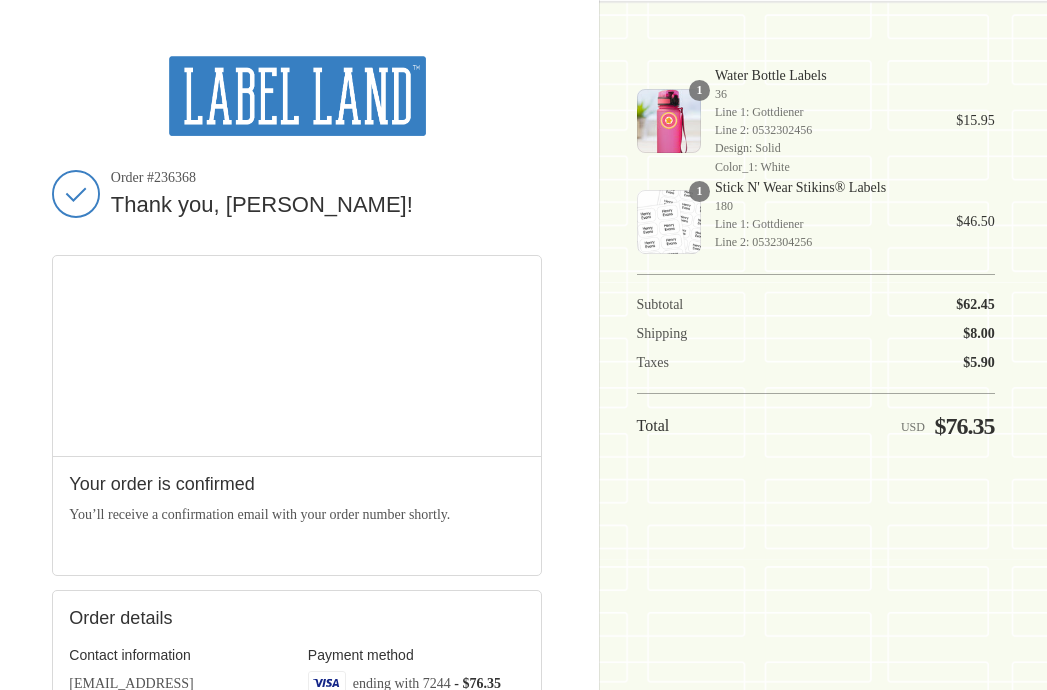 scroll, scrollTop: 0, scrollLeft: 0, axis: both 